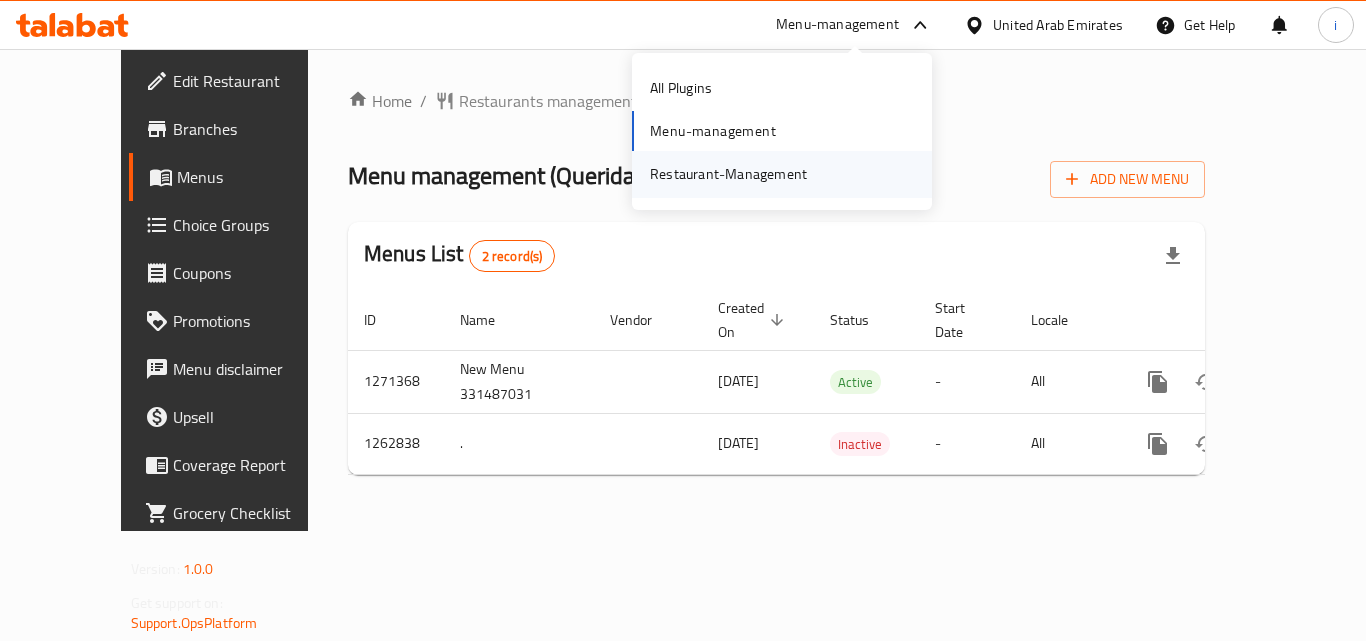 scroll, scrollTop: 0, scrollLeft: 0, axis: both 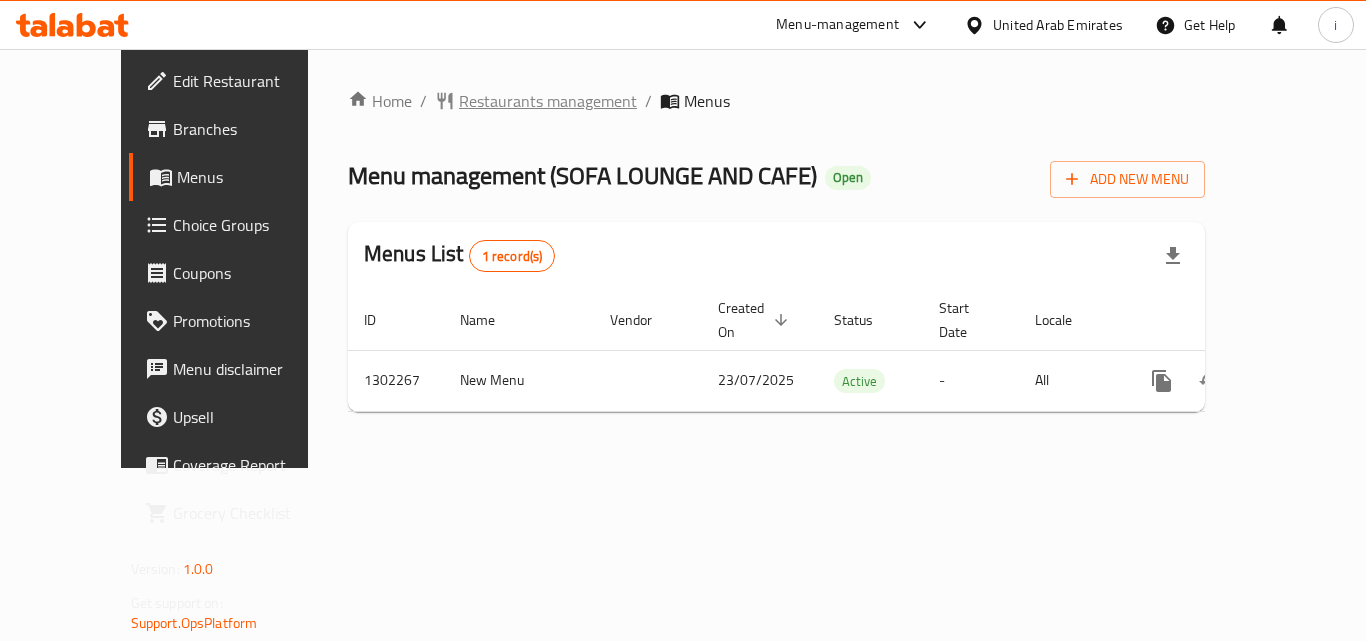 click on "Restaurants management" at bounding box center [548, 101] 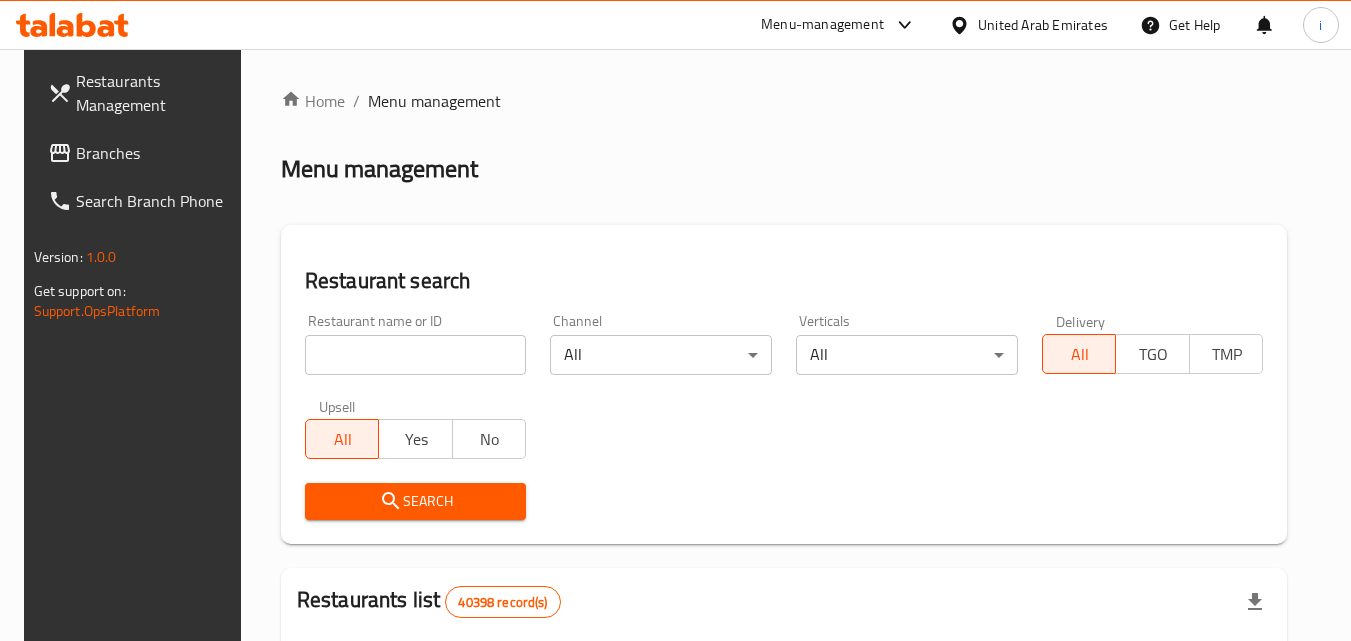 click at bounding box center [416, 355] 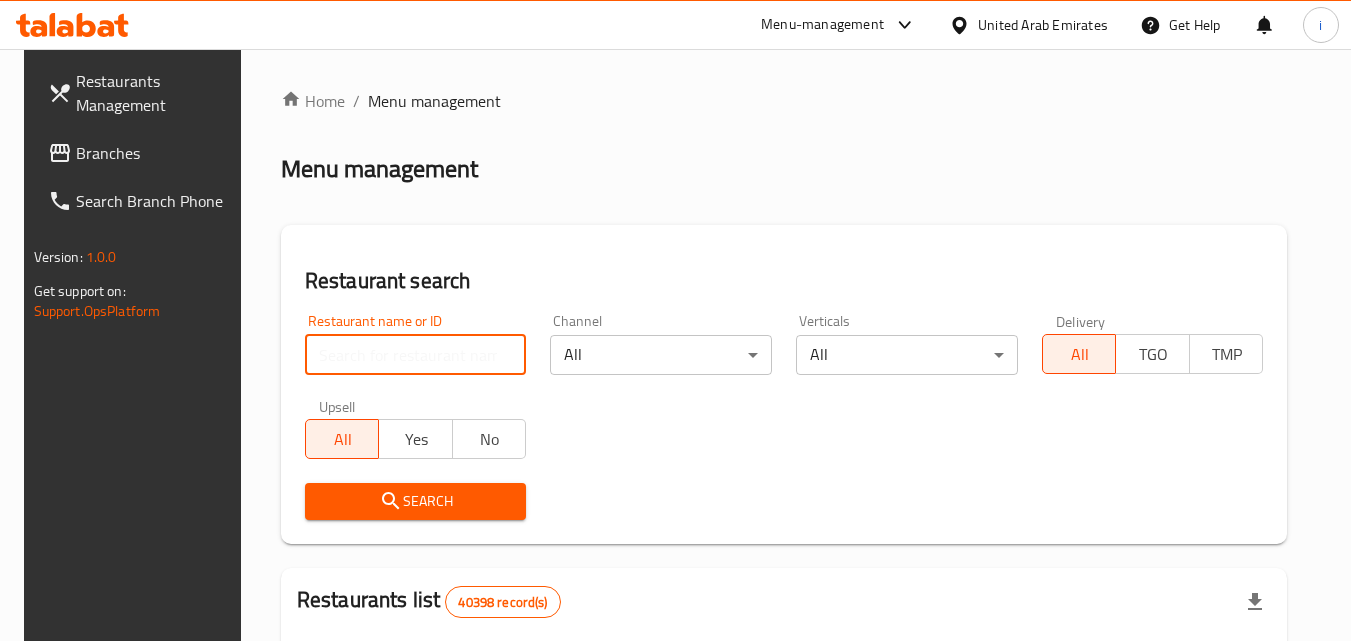 paste on "701866" 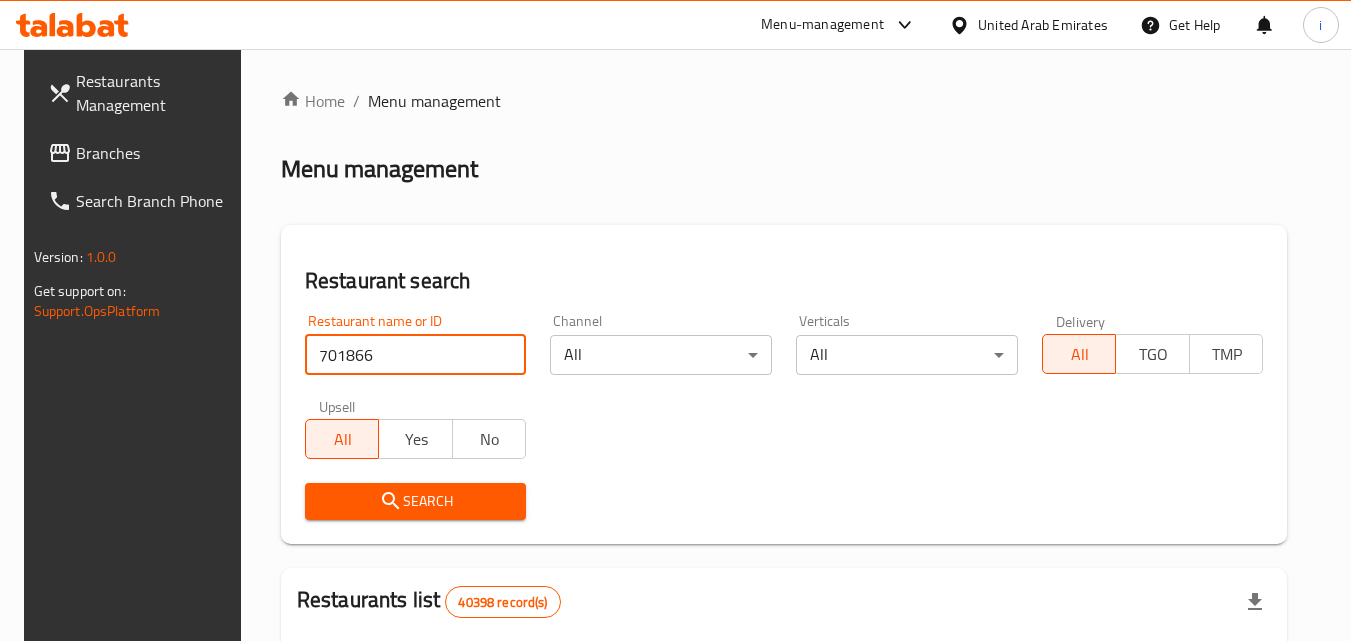 type on "701866" 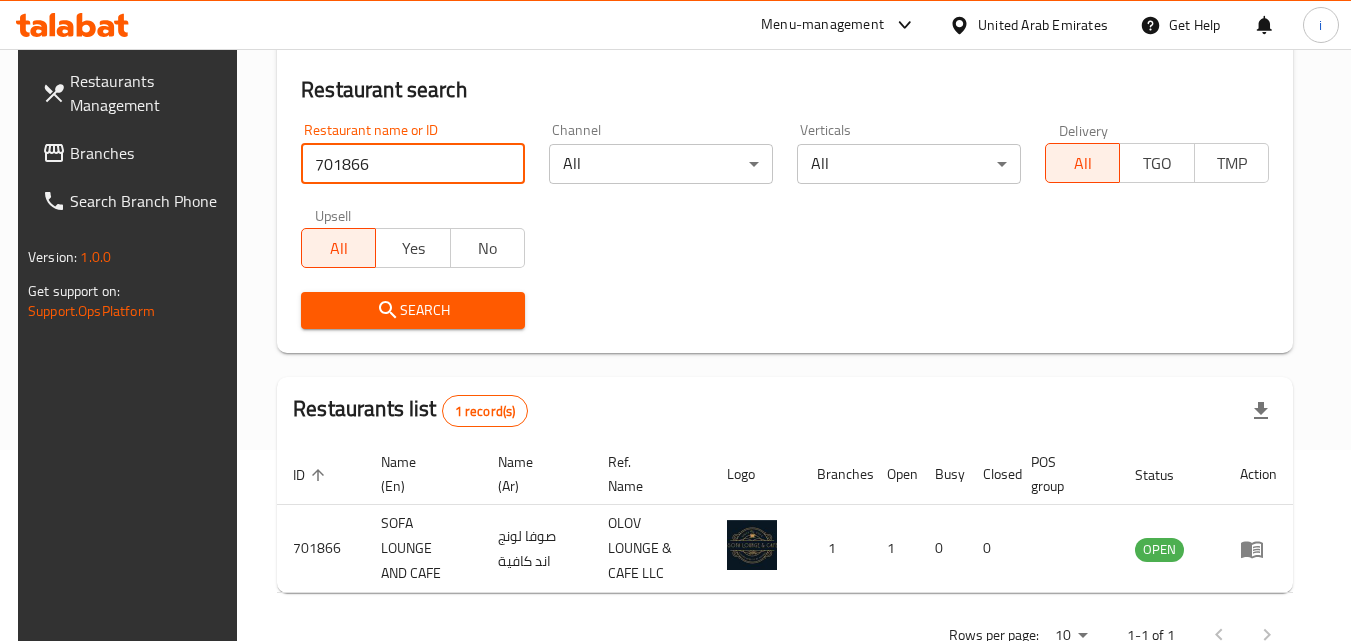scroll, scrollTop: 234, scrollLeft: 0, axis: vertical 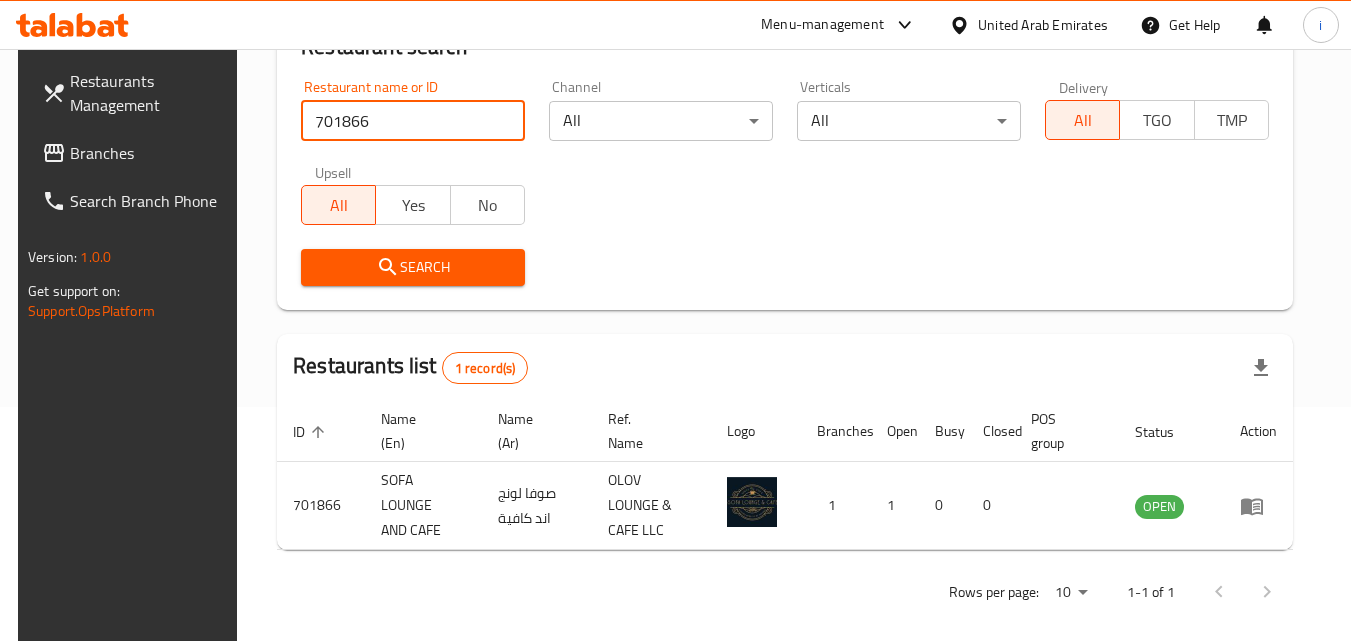 click 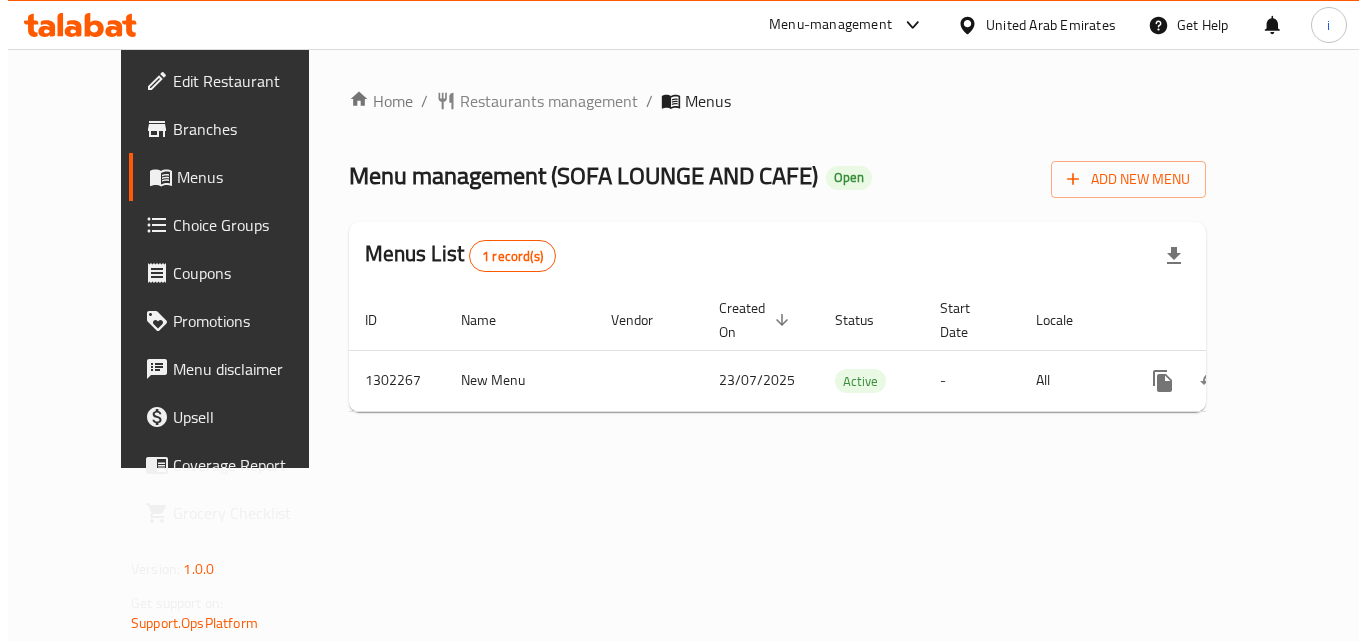 scroll, scrollTop: 0, scrollLeft: 0, axis: both 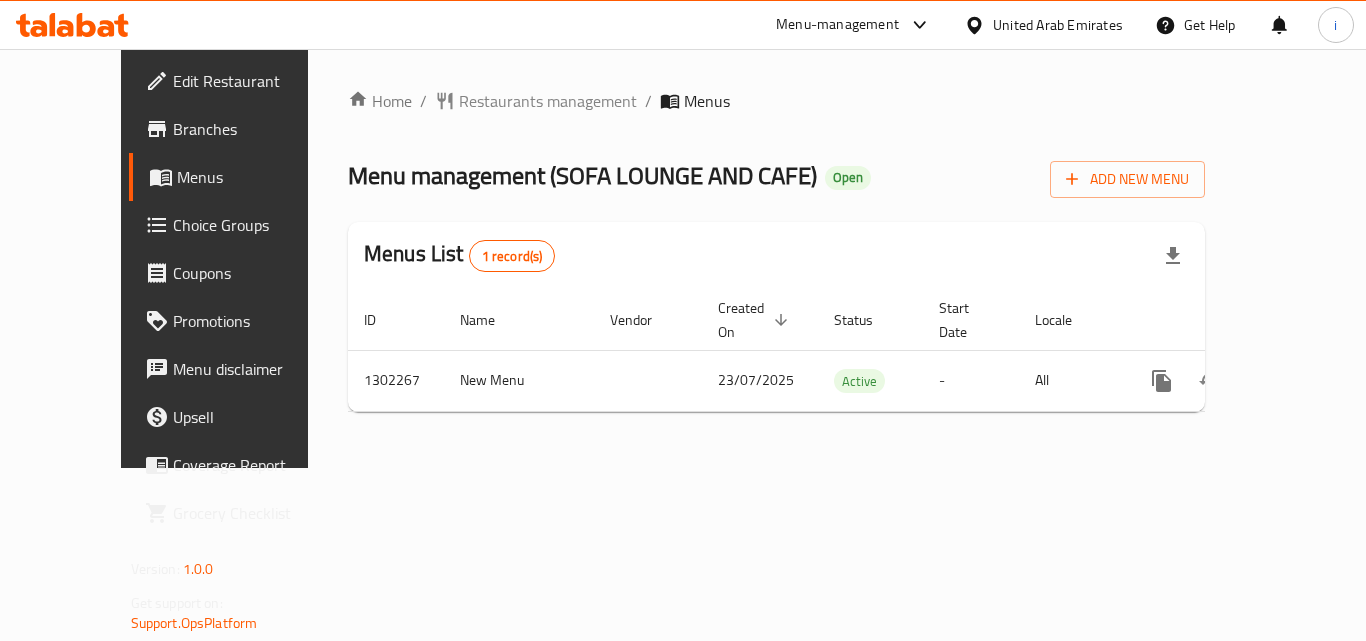 click on "Menu-management" at bounding box center [837, 25] 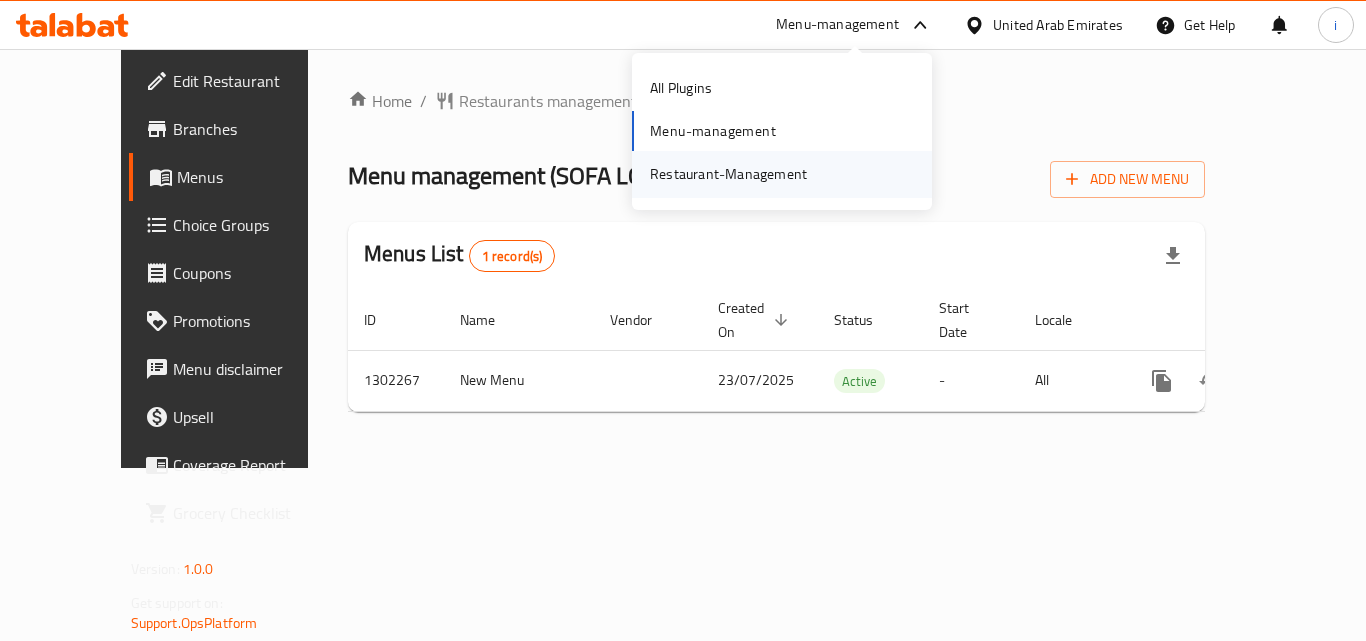 click on "Restaurant-Management" at bounding box center (728, 174) 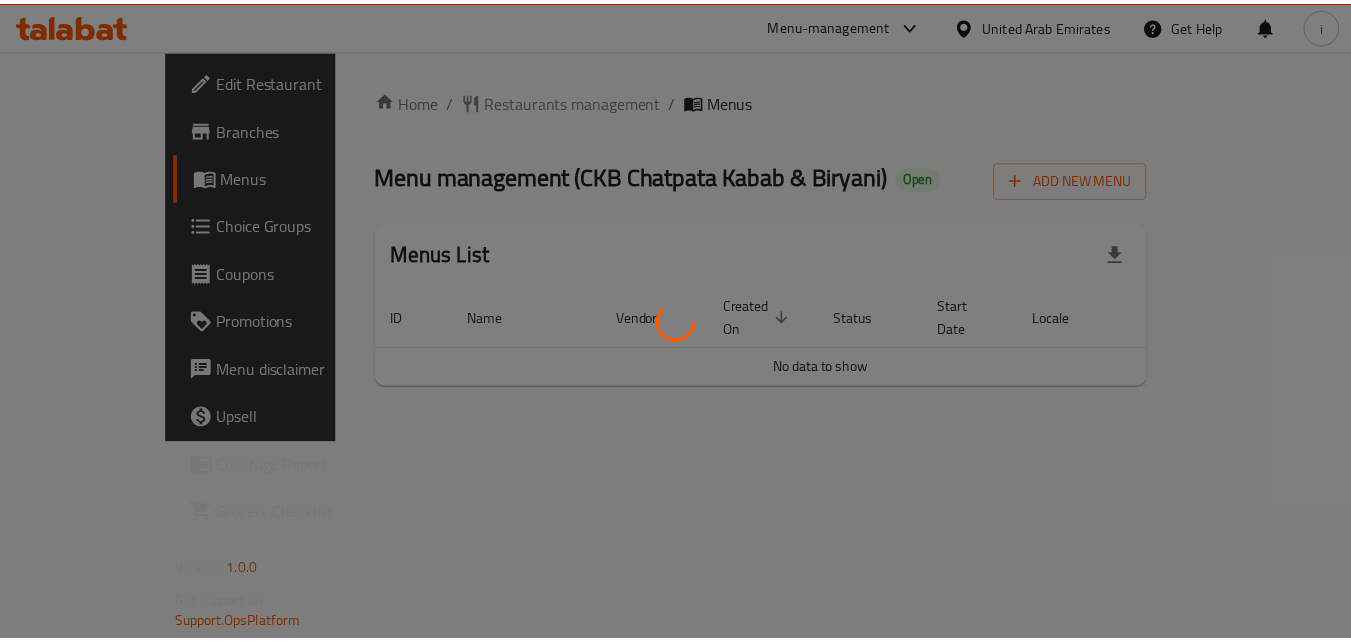 scroll, scrollTop: 0, scrollLeft: 0, axis: both 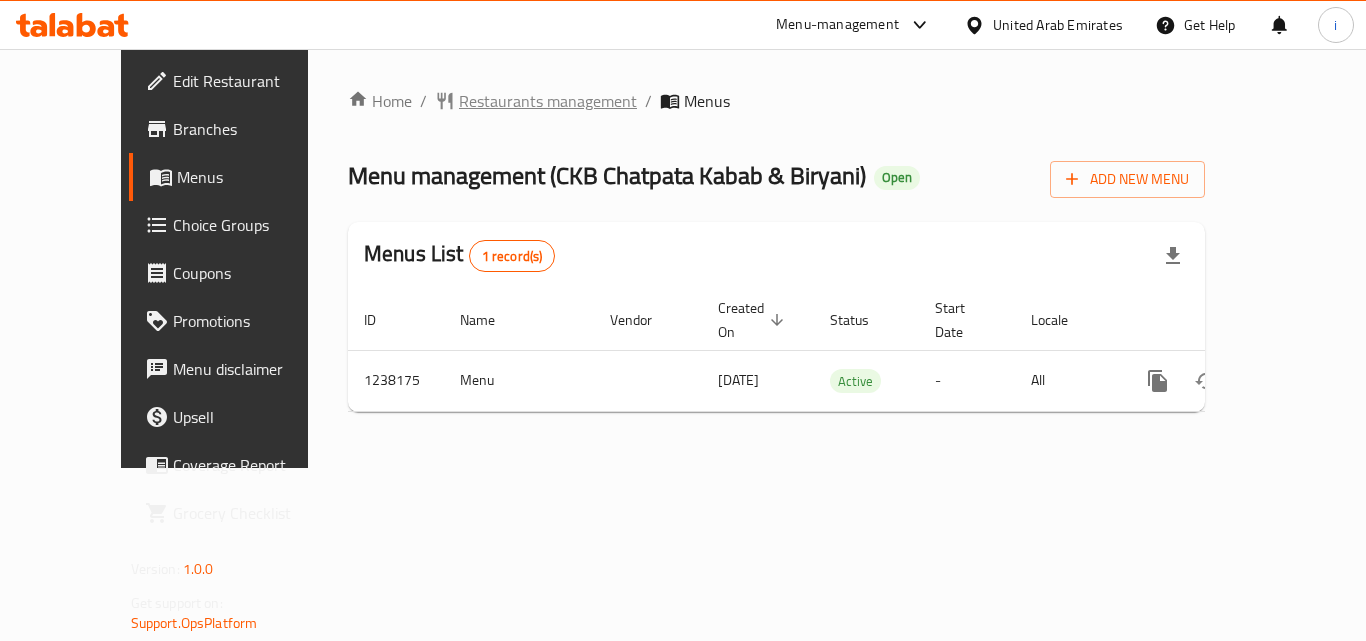 click on "Restaurants management" at bounding box center (548, 101) 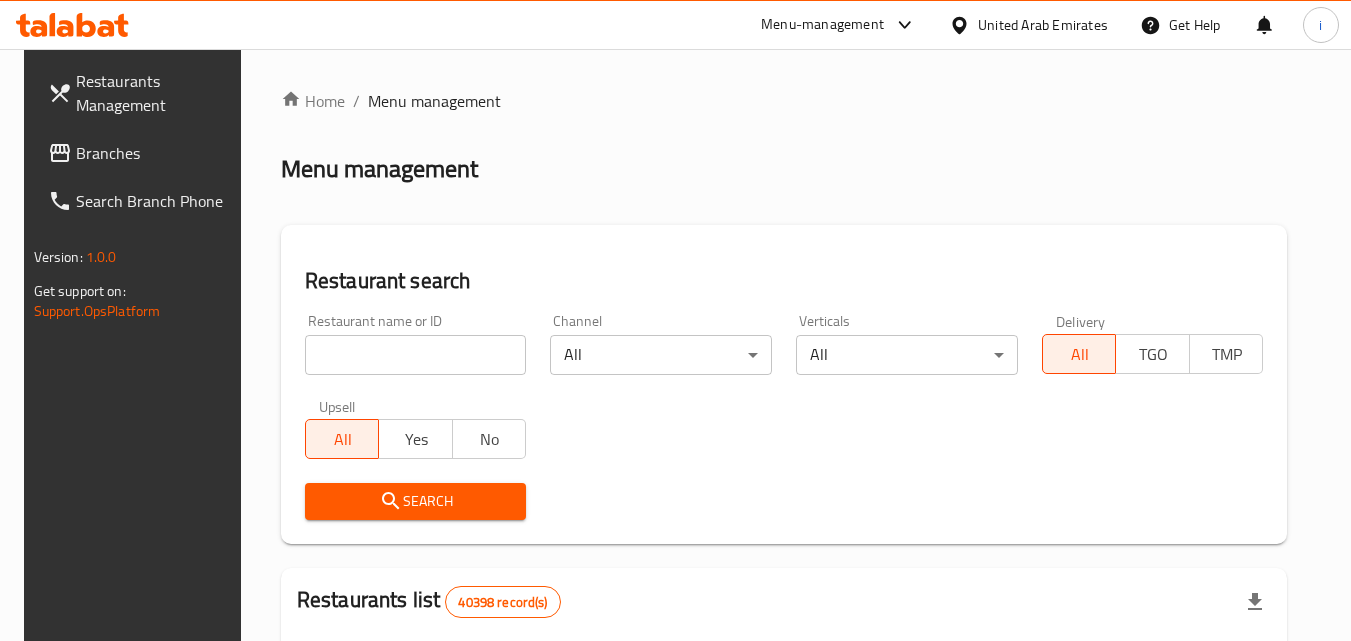 click at bounding box center (416, 355) 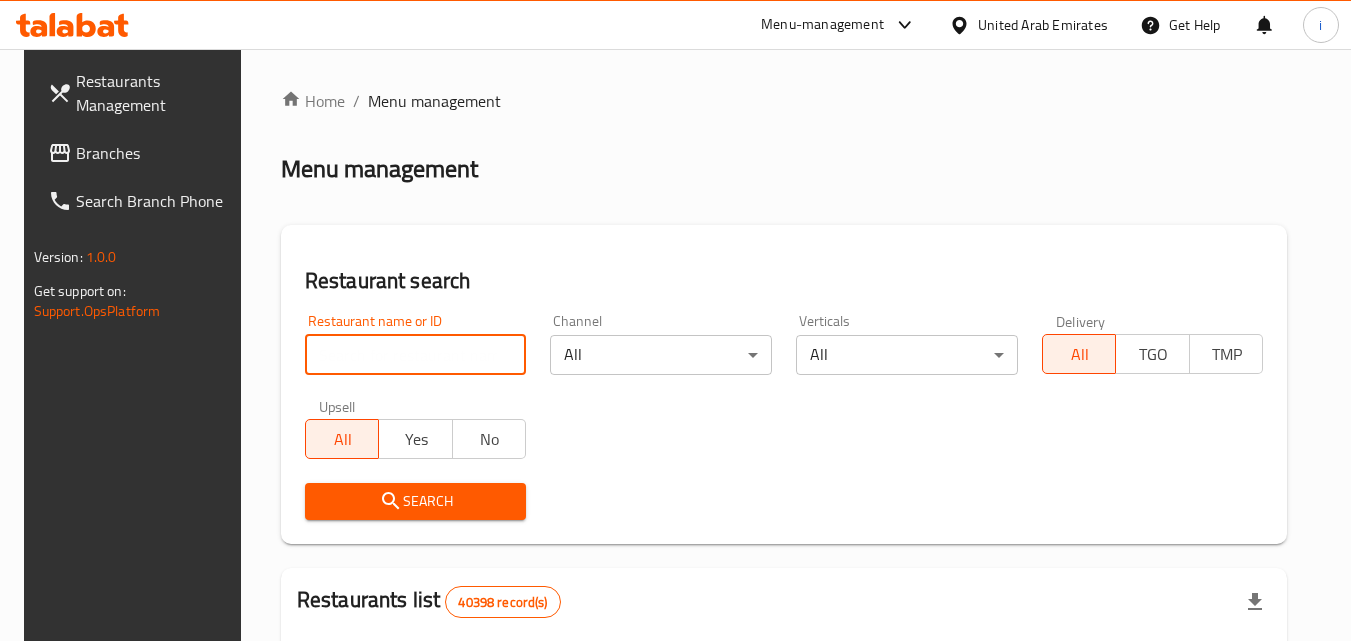 paste on "679618" 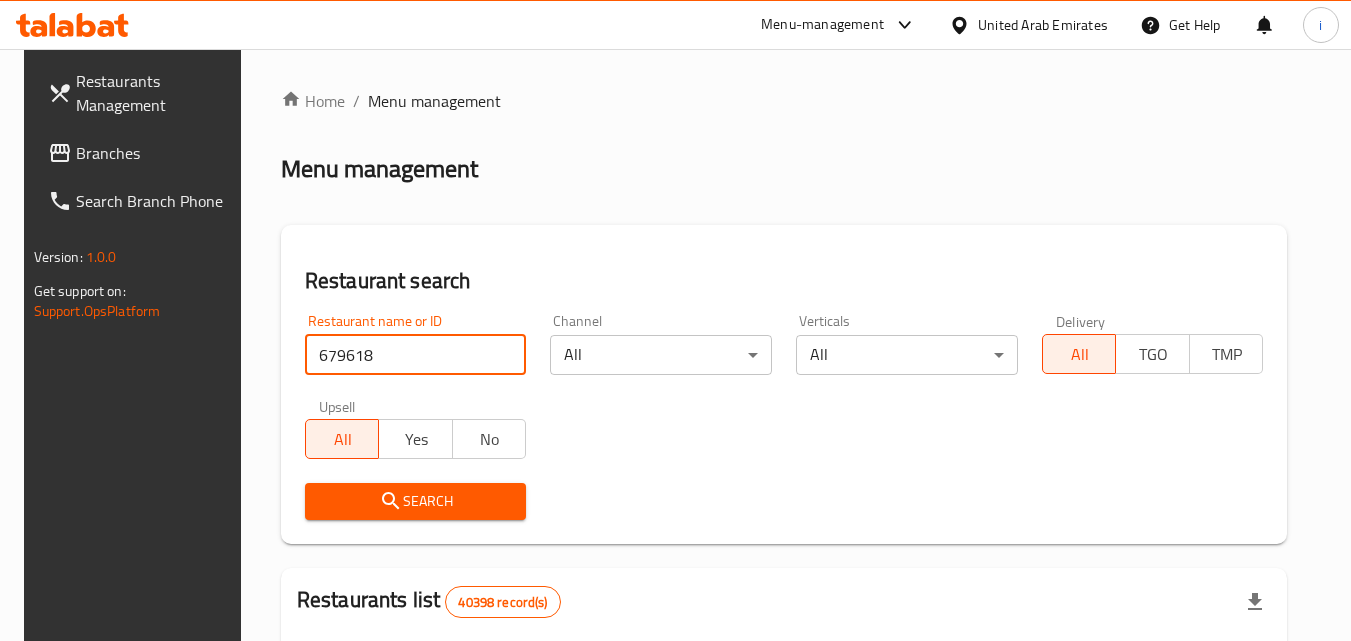 type on "679618" 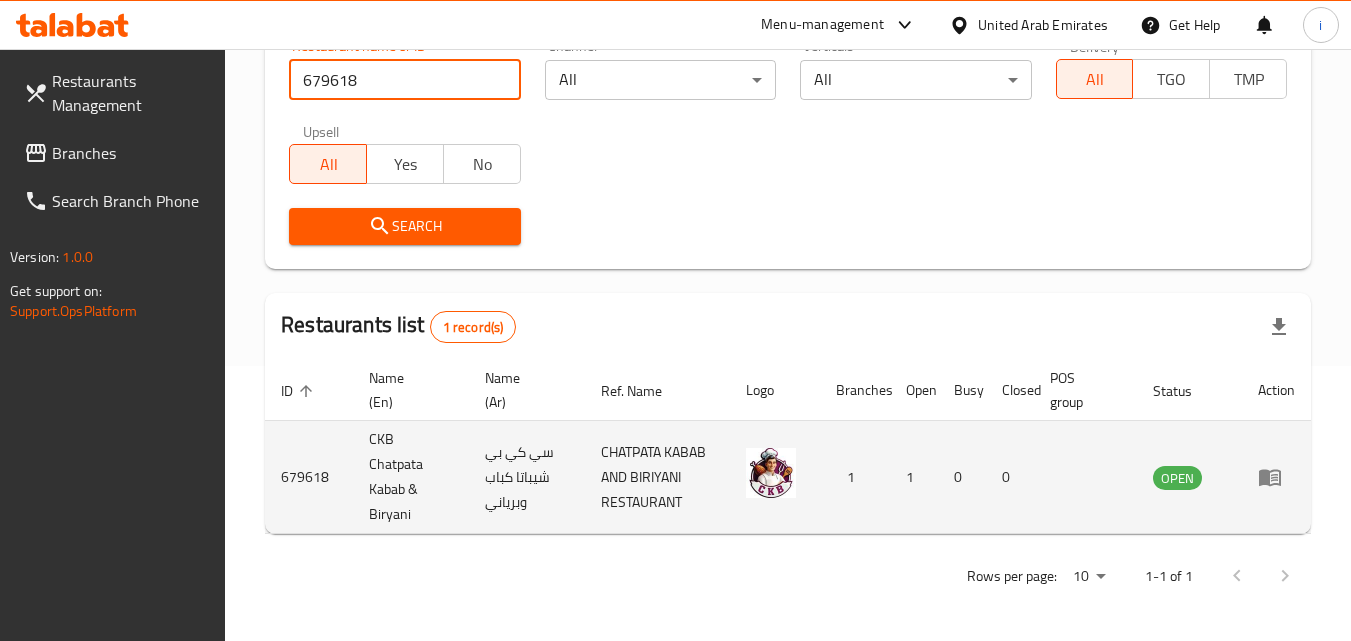 scroll, scrollTop: 276, scrollLeft: 0, axis: vertical 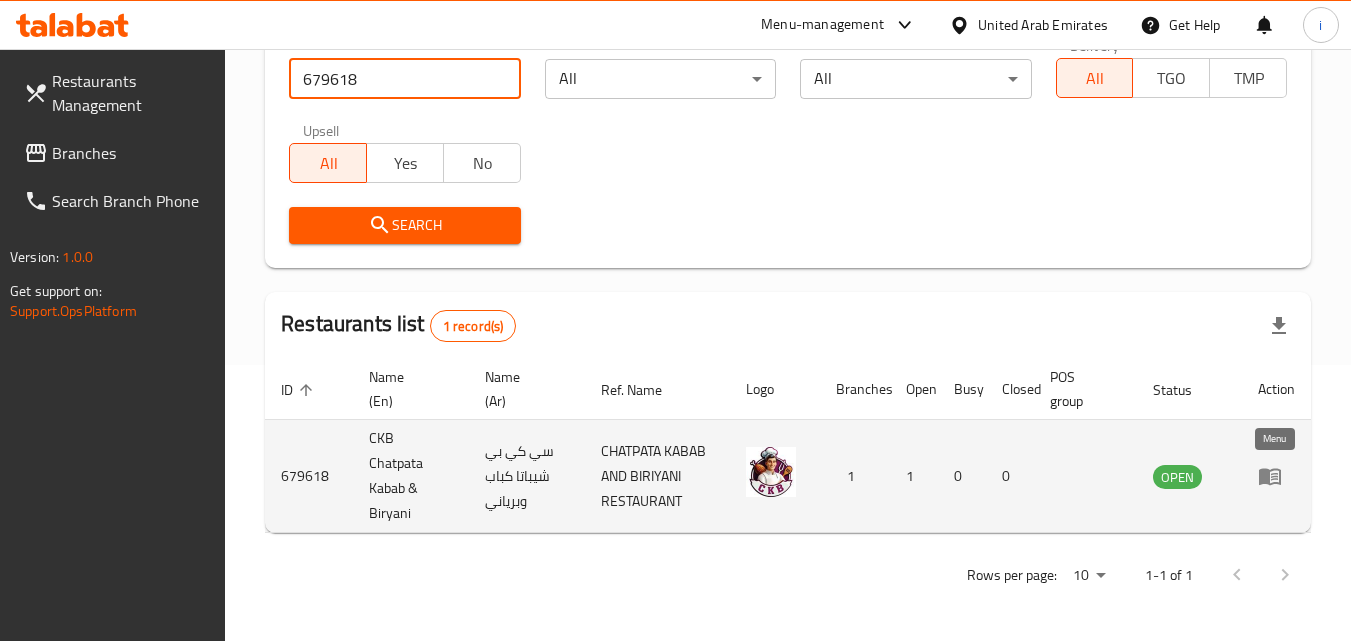 click 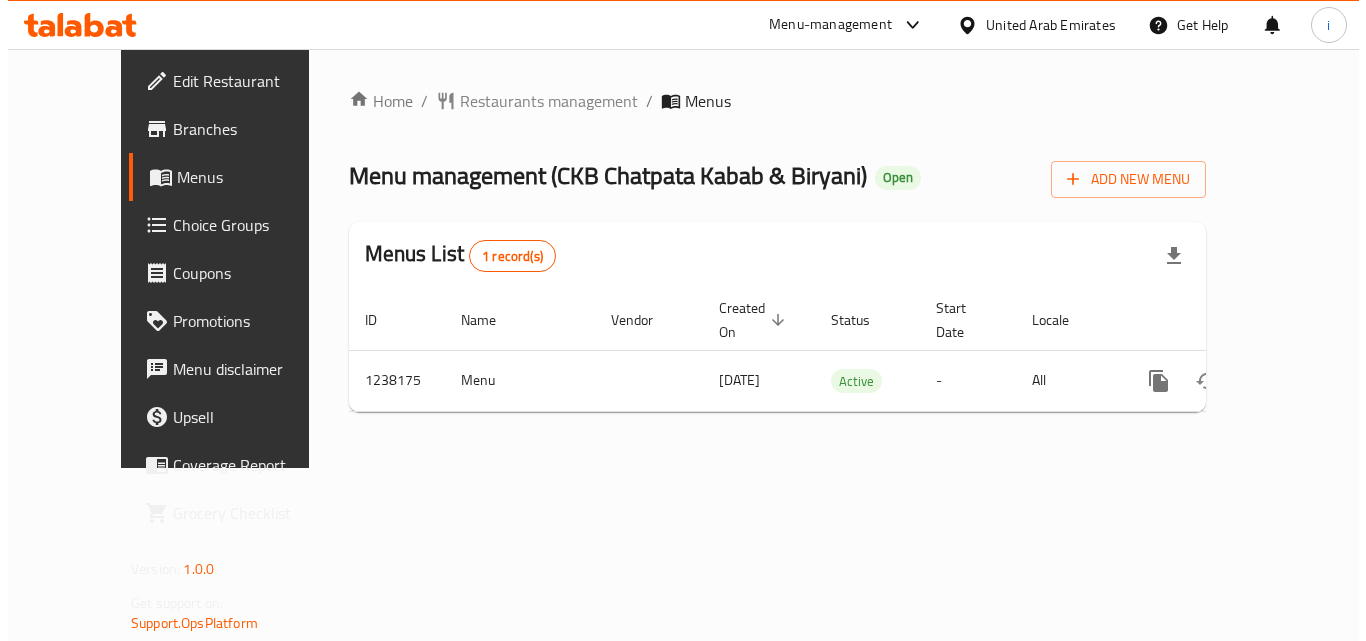 scroll, scrollTop: 0, scrollLeft: 0, axis: both 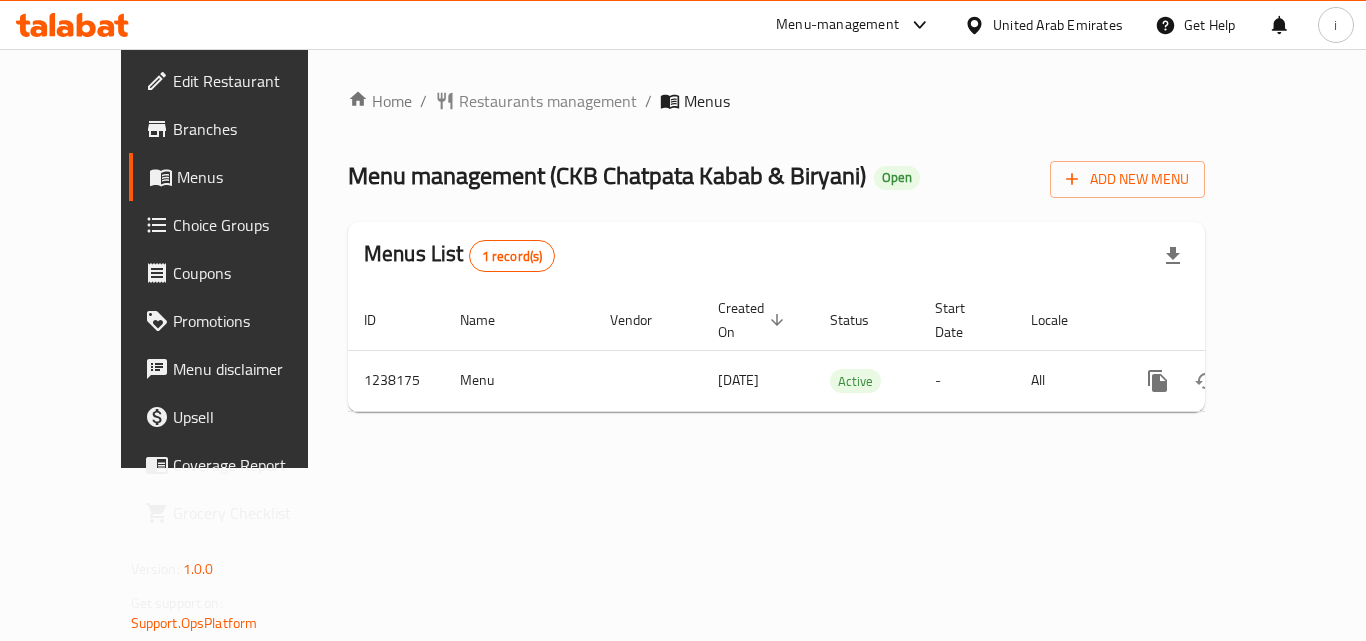 click at bounding box center [978, 25] 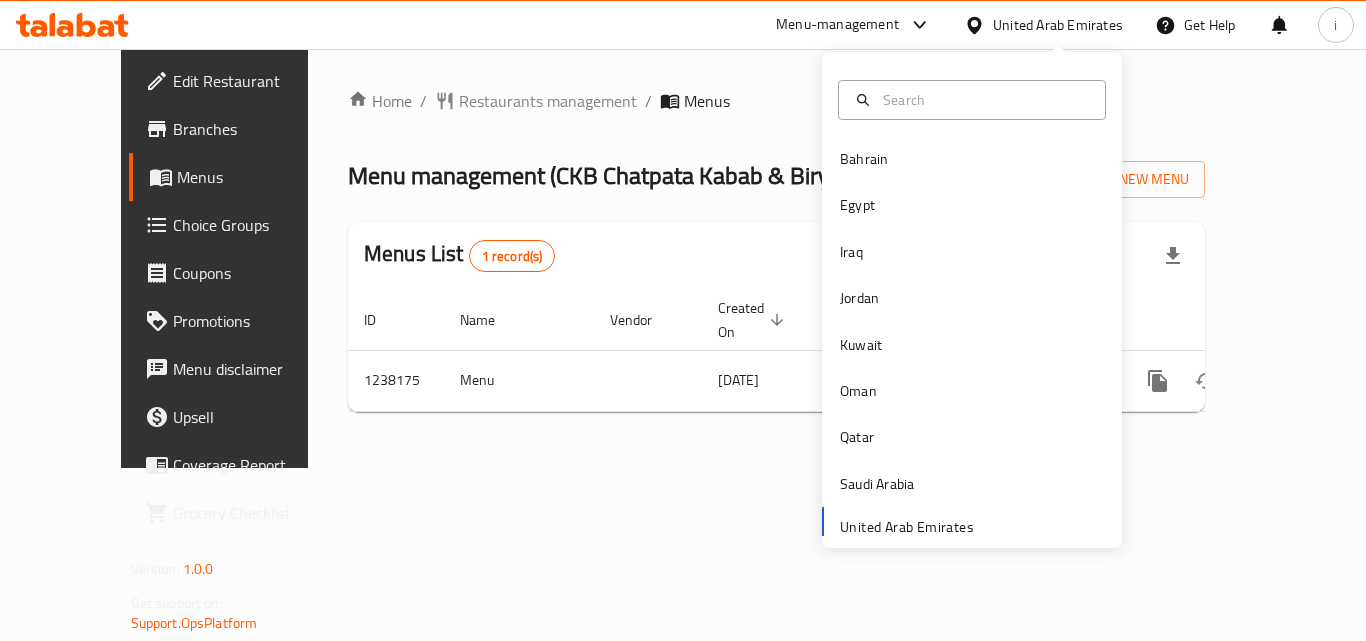 click on "Menu-management" at bounding box center (837, 25) 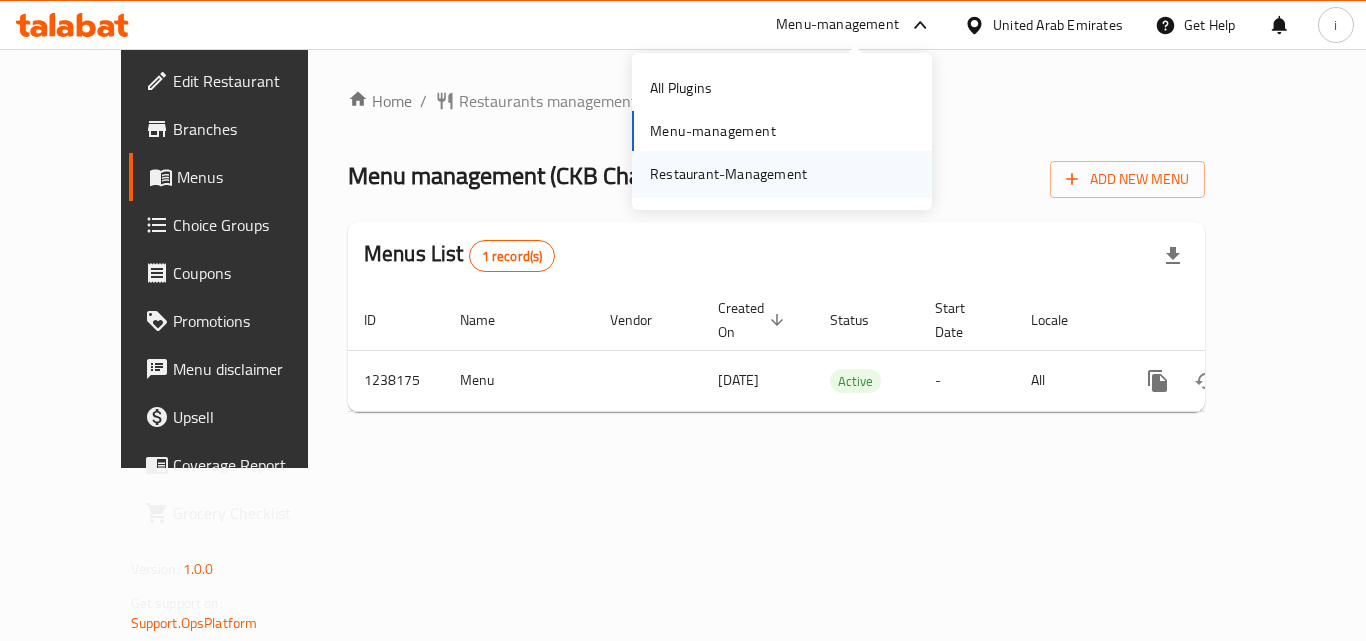 click on "Restaurant-Management" at bounding box center [728, 174] 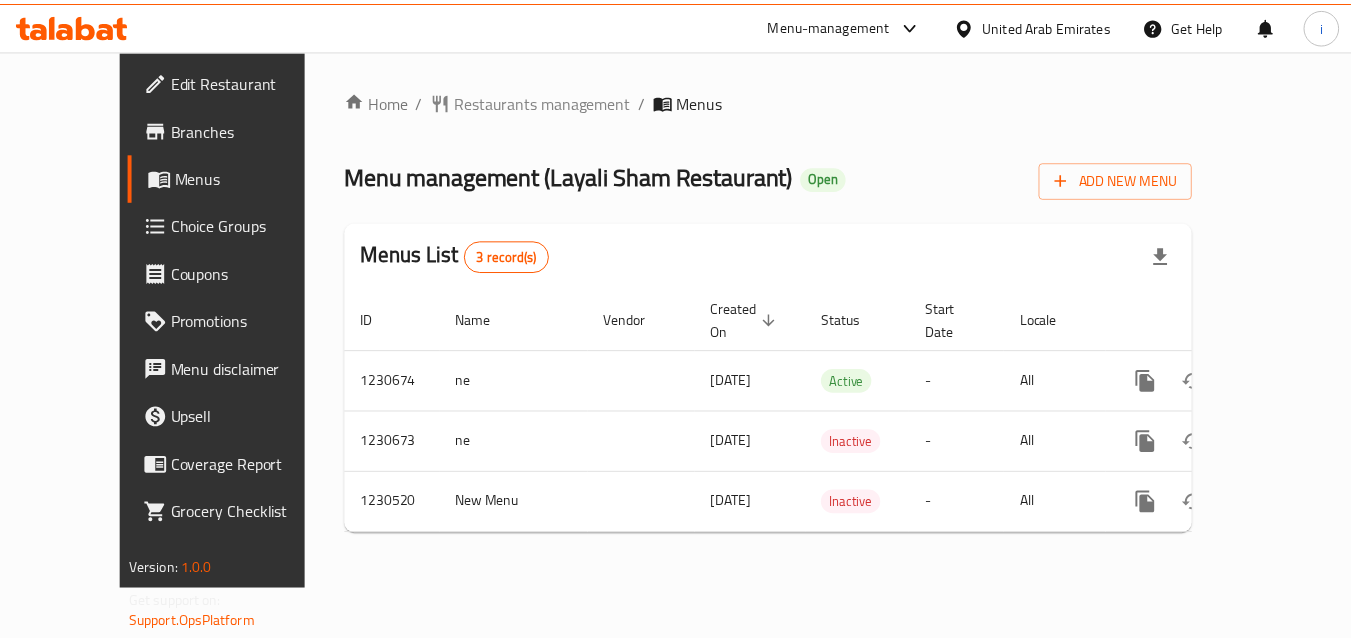 scroll, scrollTop: 0, scrollLeft: 0, axis: both 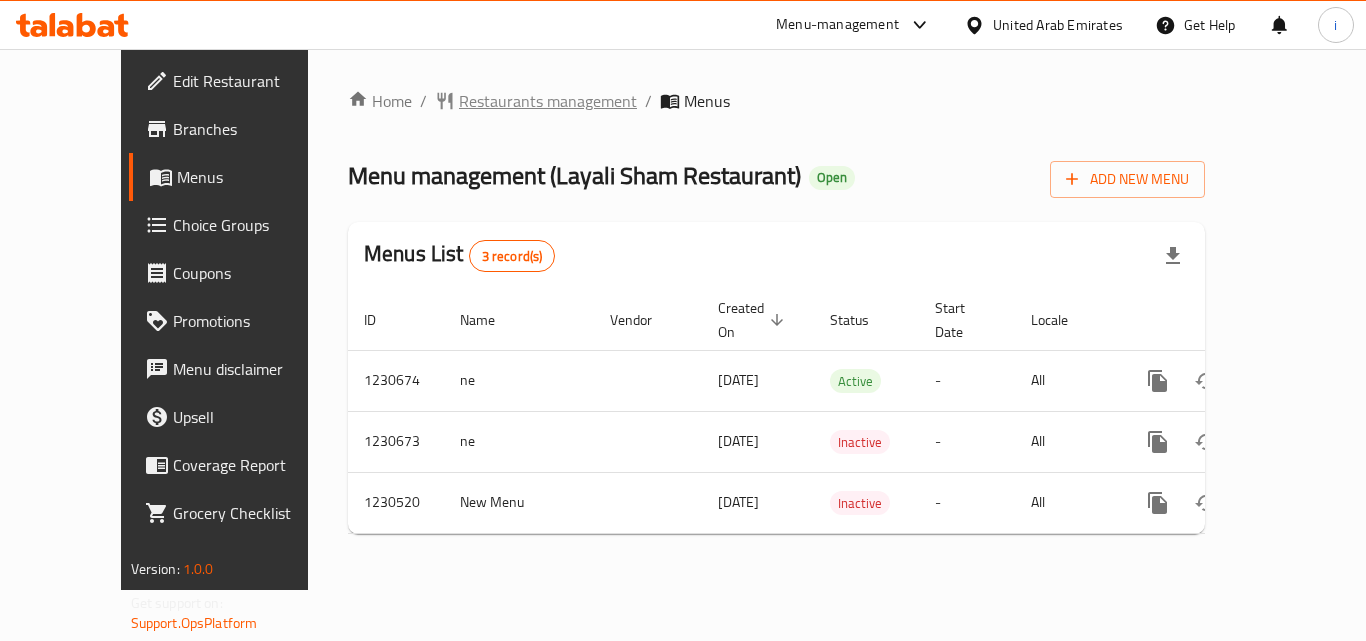 click on "Restaurants management" at bounding box center (548, 101) 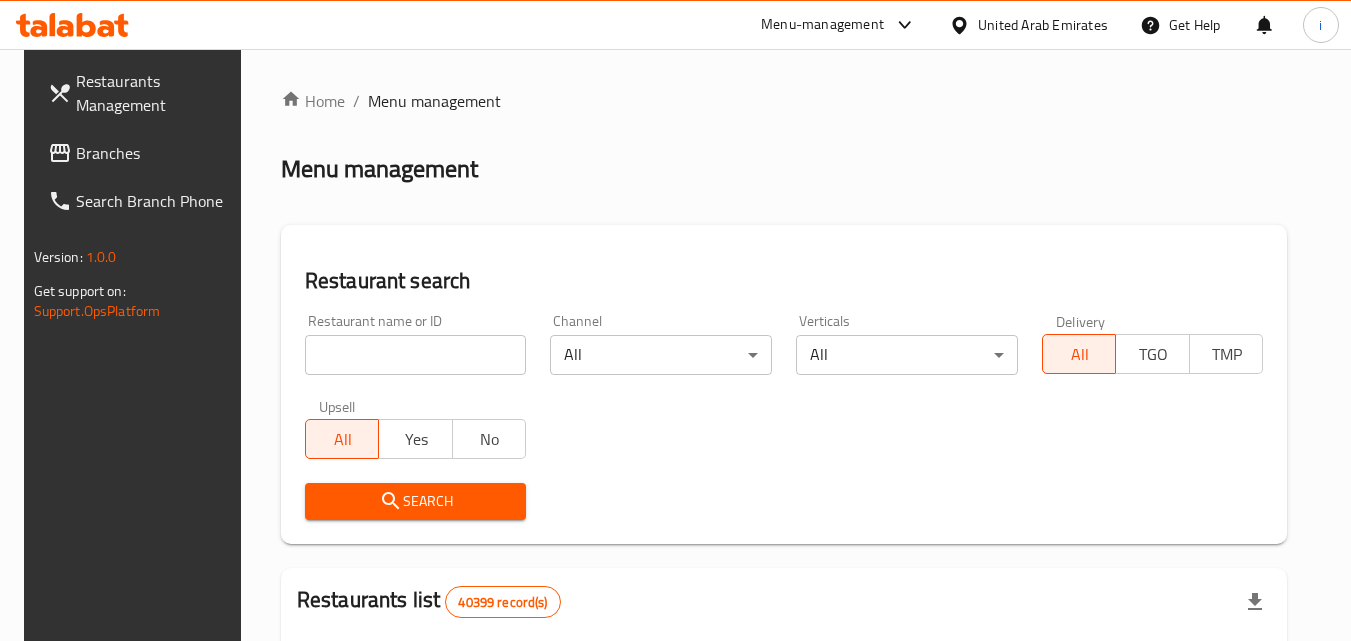 click on "United Arab Emirates" at bounding box center [1043, 25] 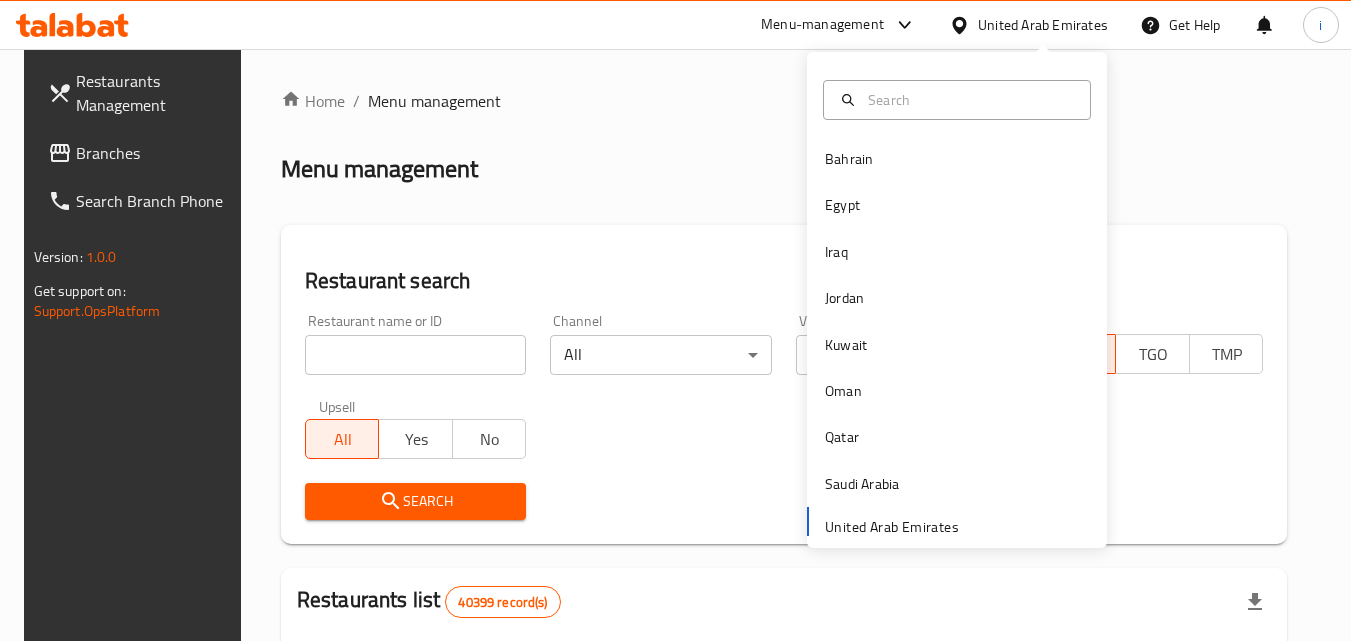 click on "Menu-management" at bounding box center [822, 25] 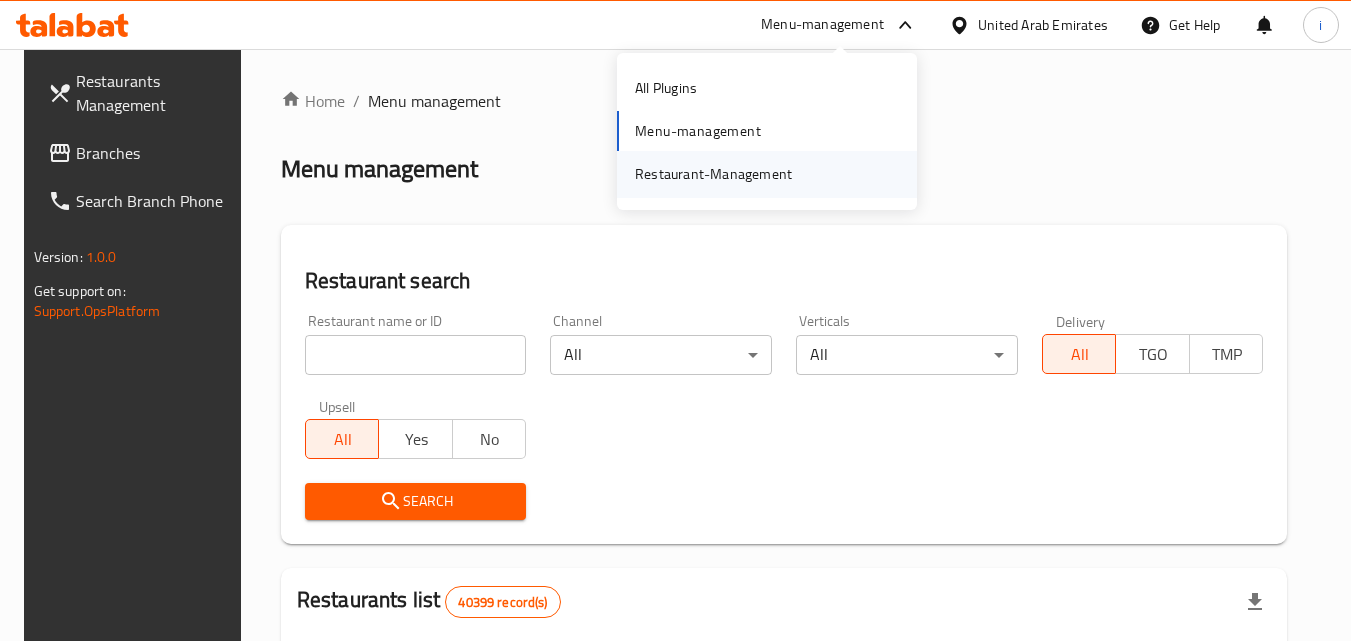 click on "Restaurant-Management" at bounding box center (713, 174) 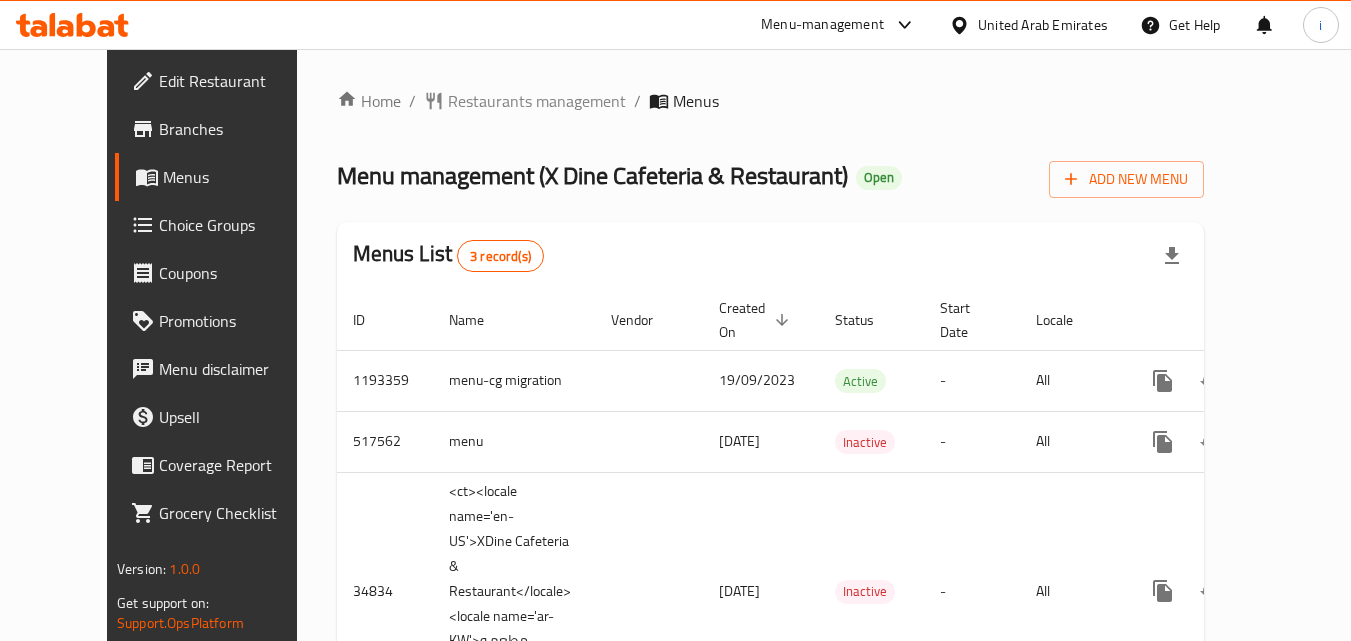 scroll, scrollTop: 0, scrollLeft: 0, axis: both 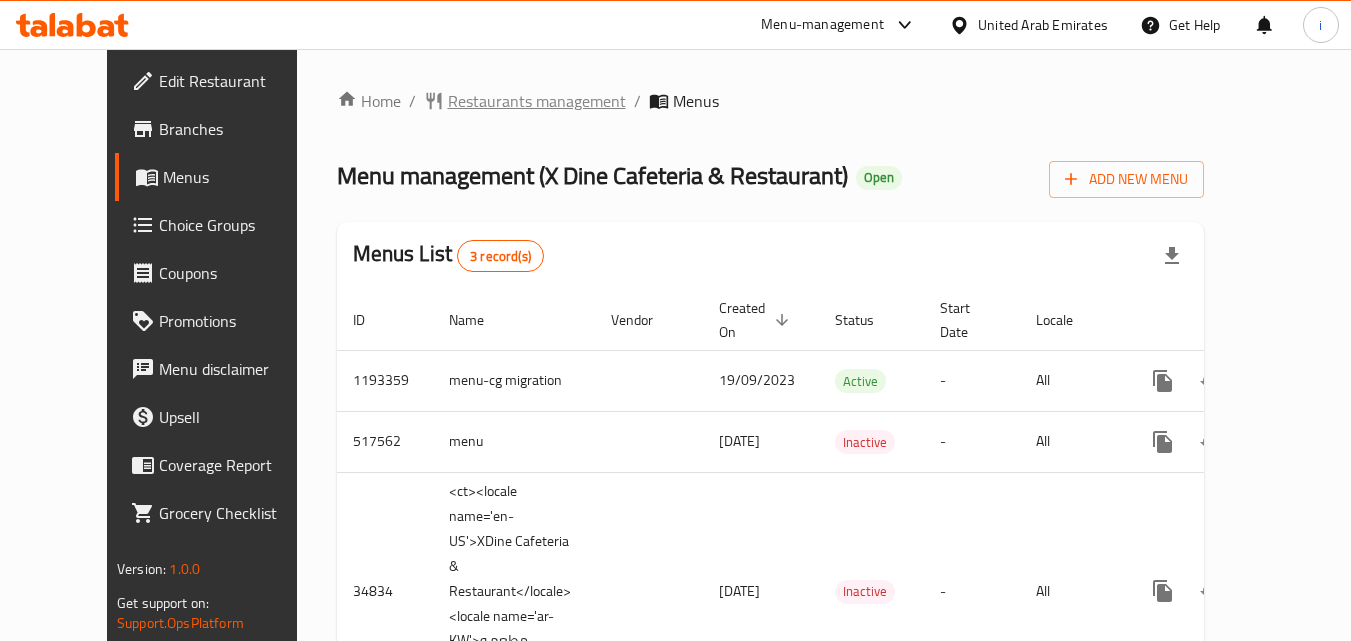 click on "Restaurants management" at bounding box center [537, 101] 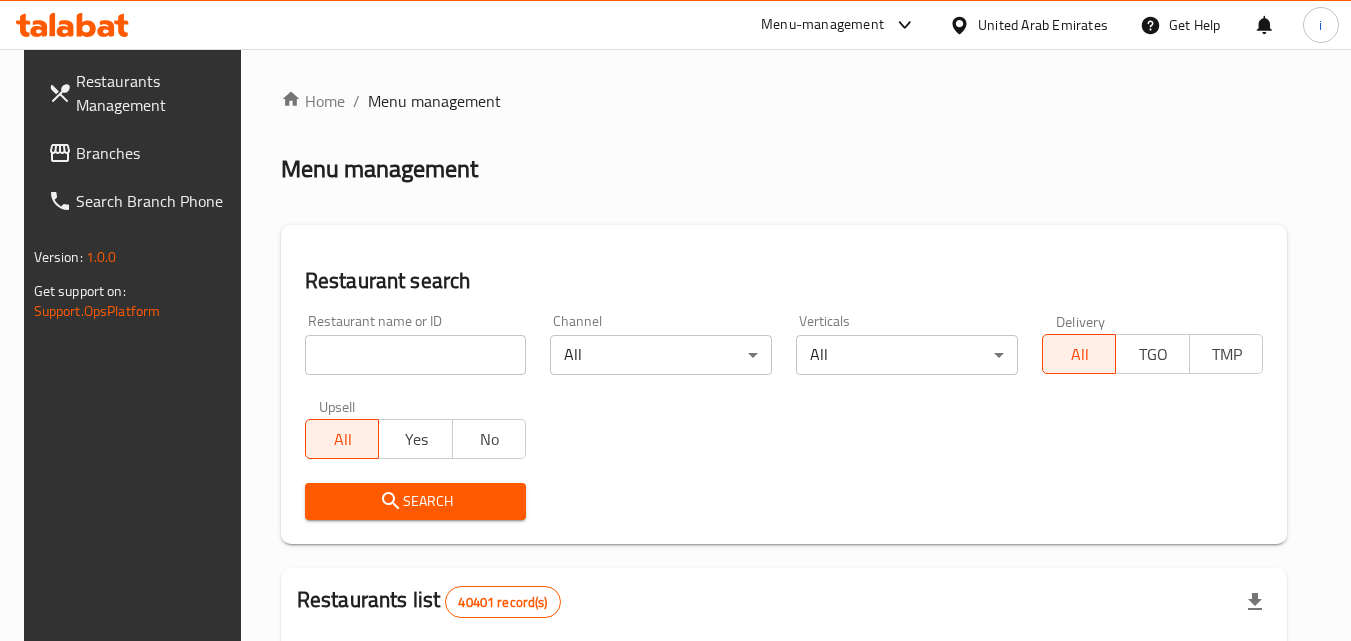 click at bounding box center (416, 355) 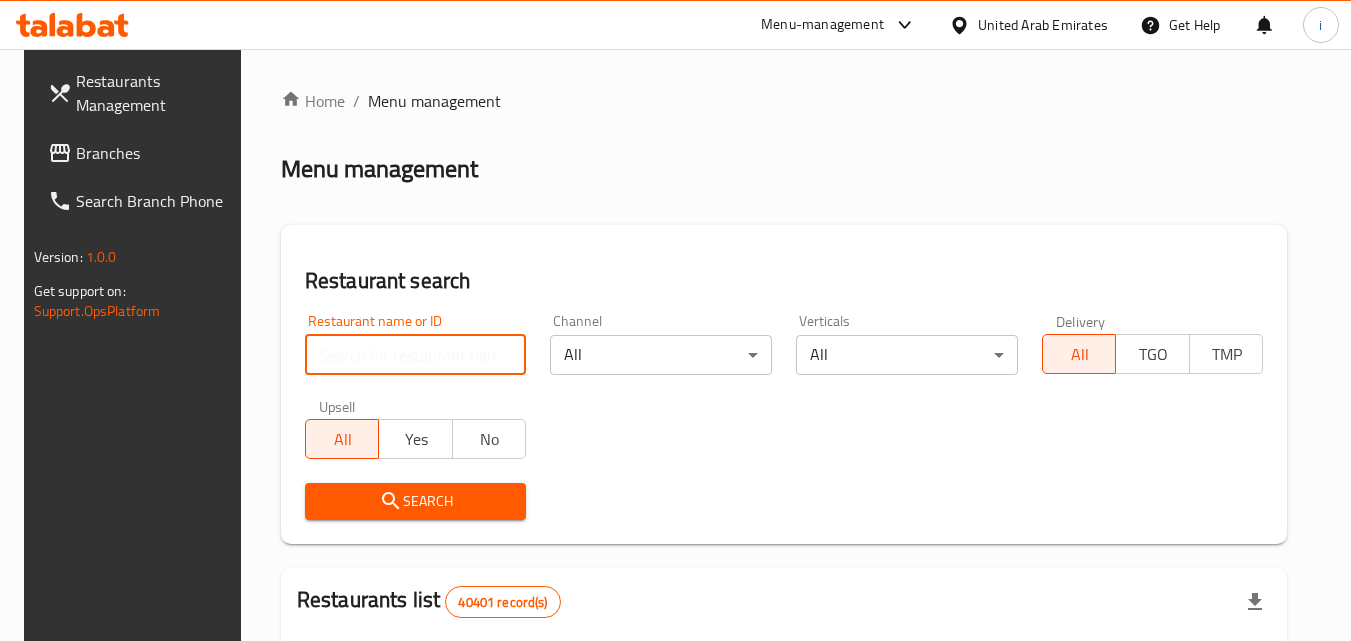 paste on "17869" 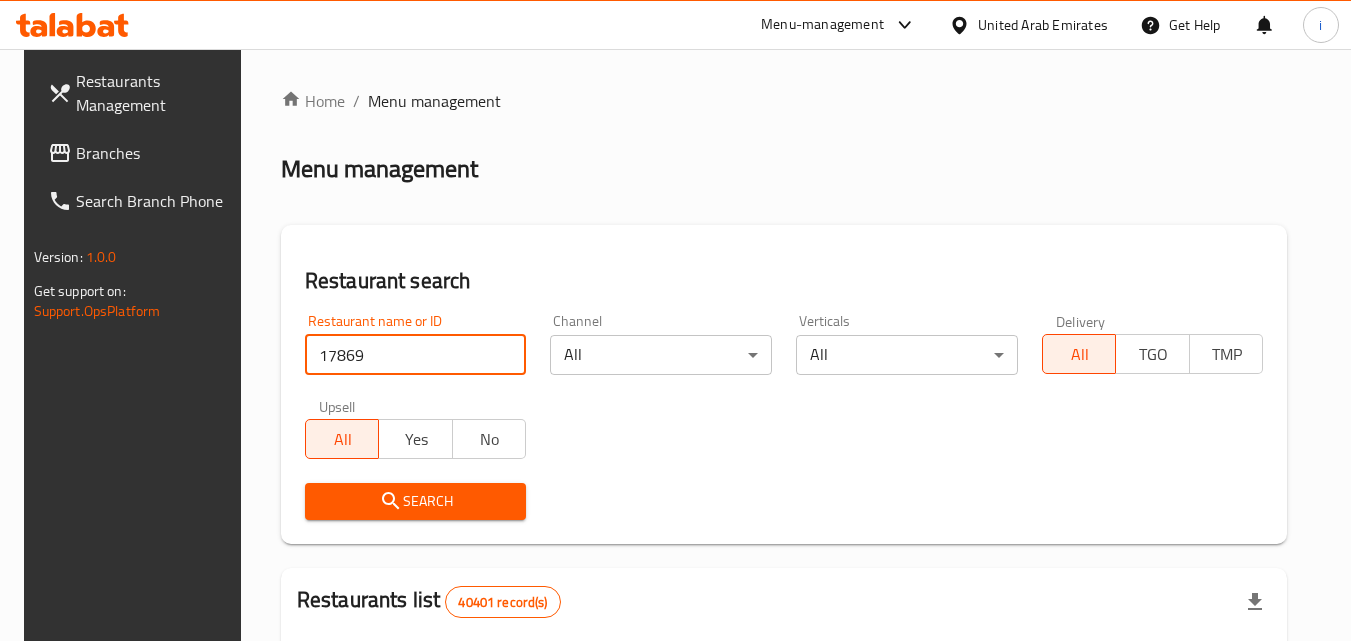 type on "17869" 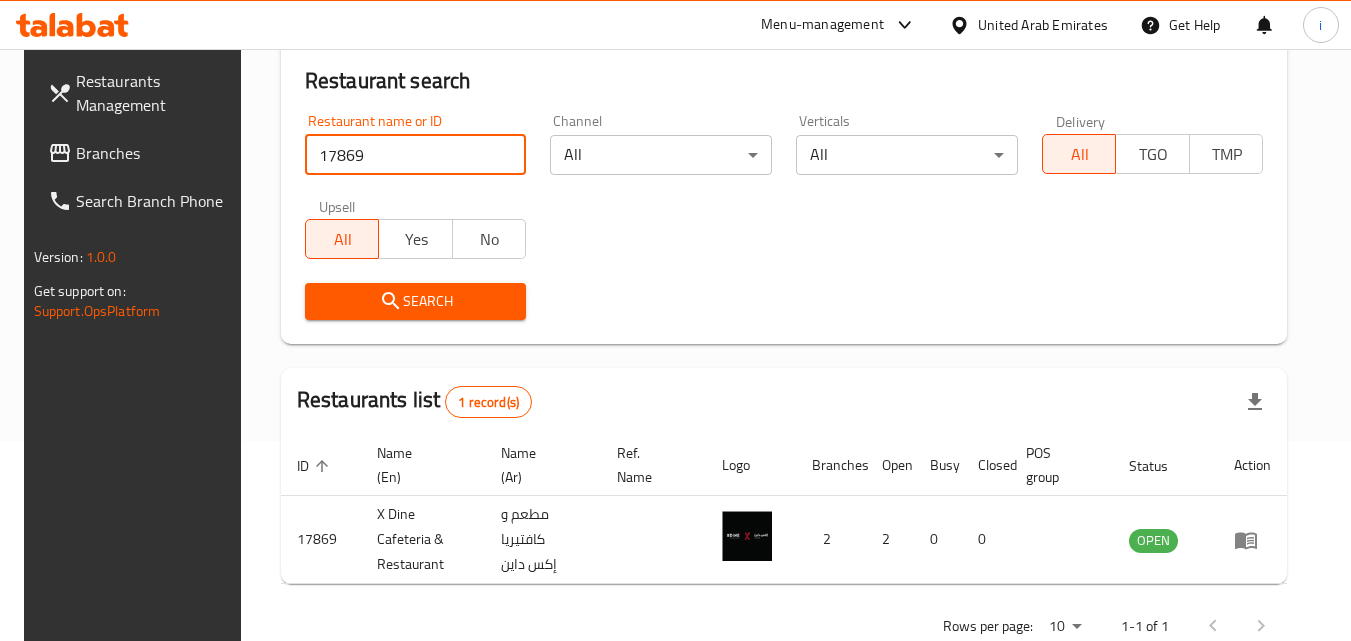scroll, scrollTop: 251, scrollLeft: 0, axis: vertical 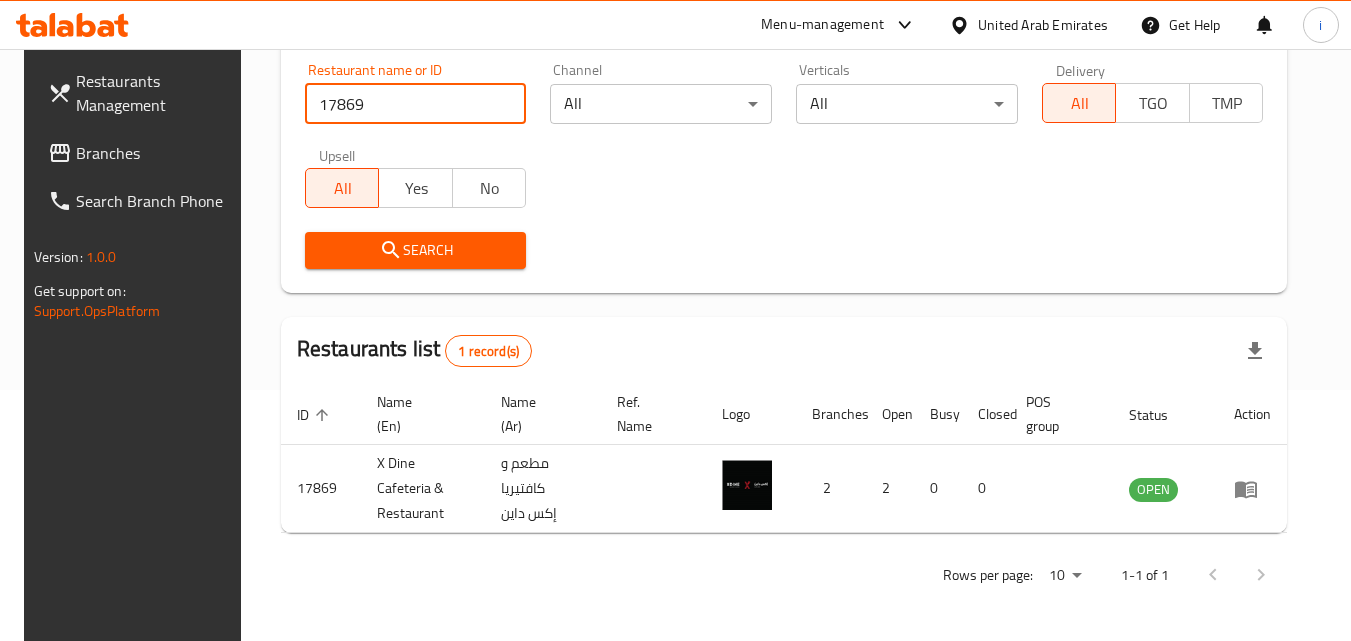 click on "United Arab Emirates" at bounding box center (1028, 25) 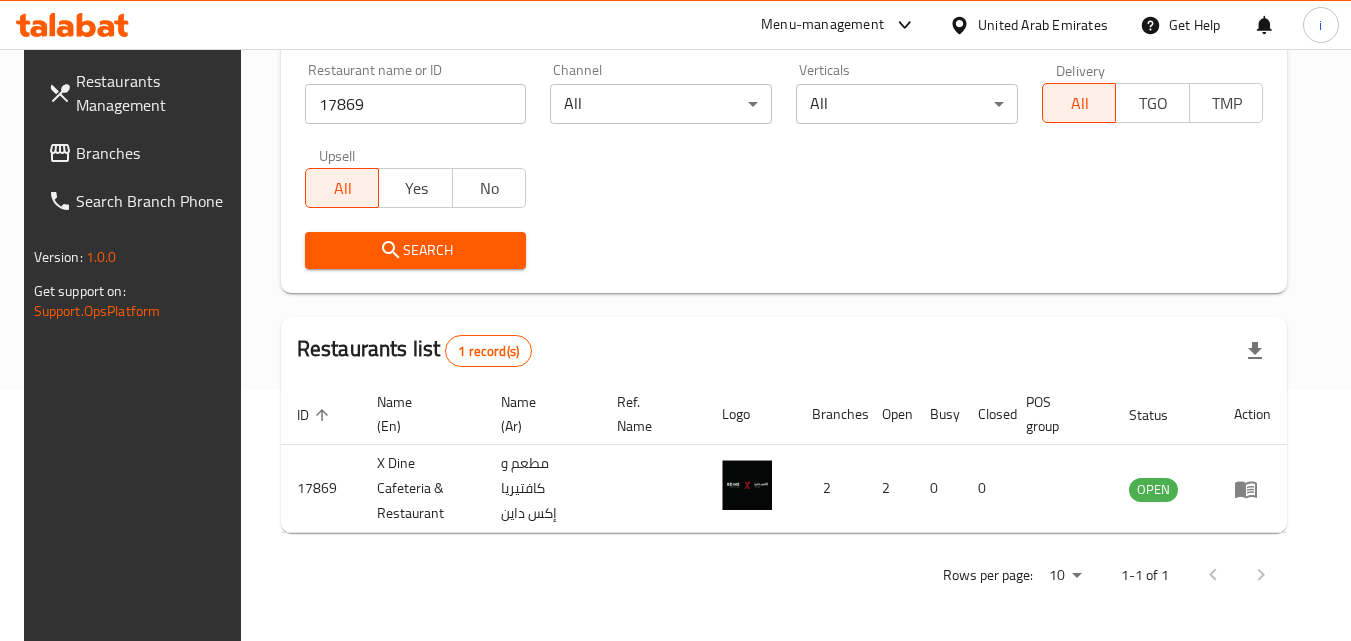 click on "United Arab Emirates" at bounding box center [1043, 25] 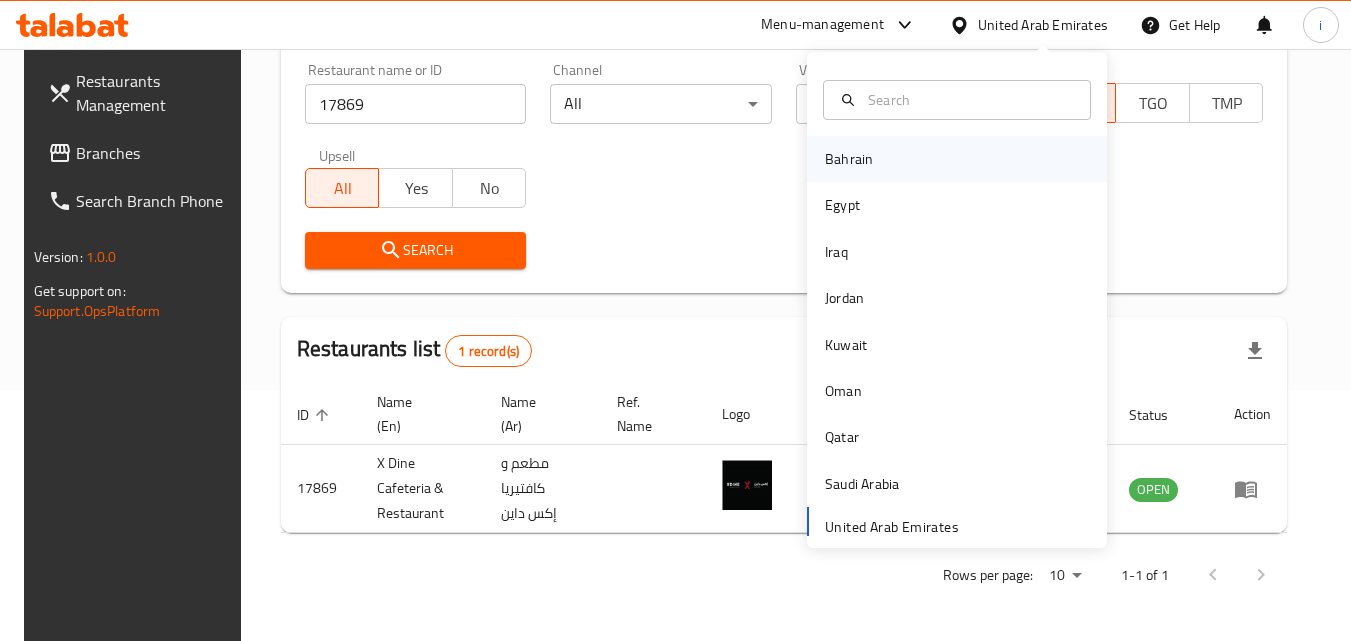 click on "Bahrain" at bounding box center [957, 159] 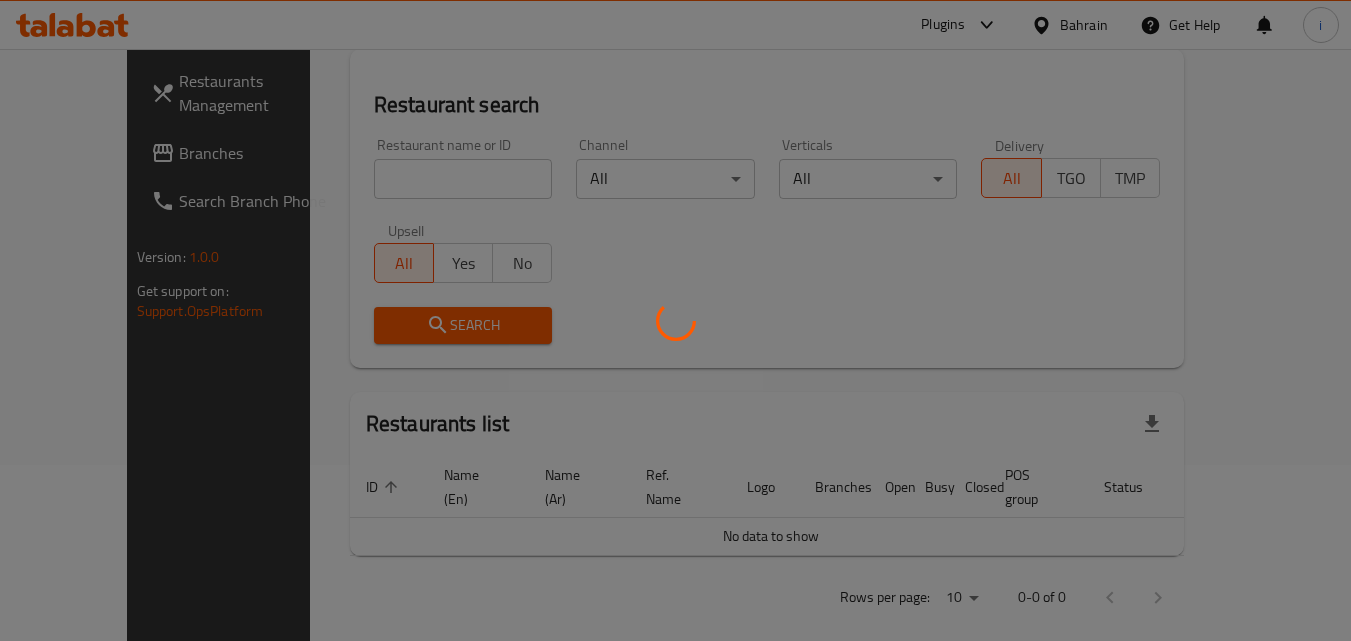 scroll, scrollTop: 251, scrollLeft: 0, axis: vertical 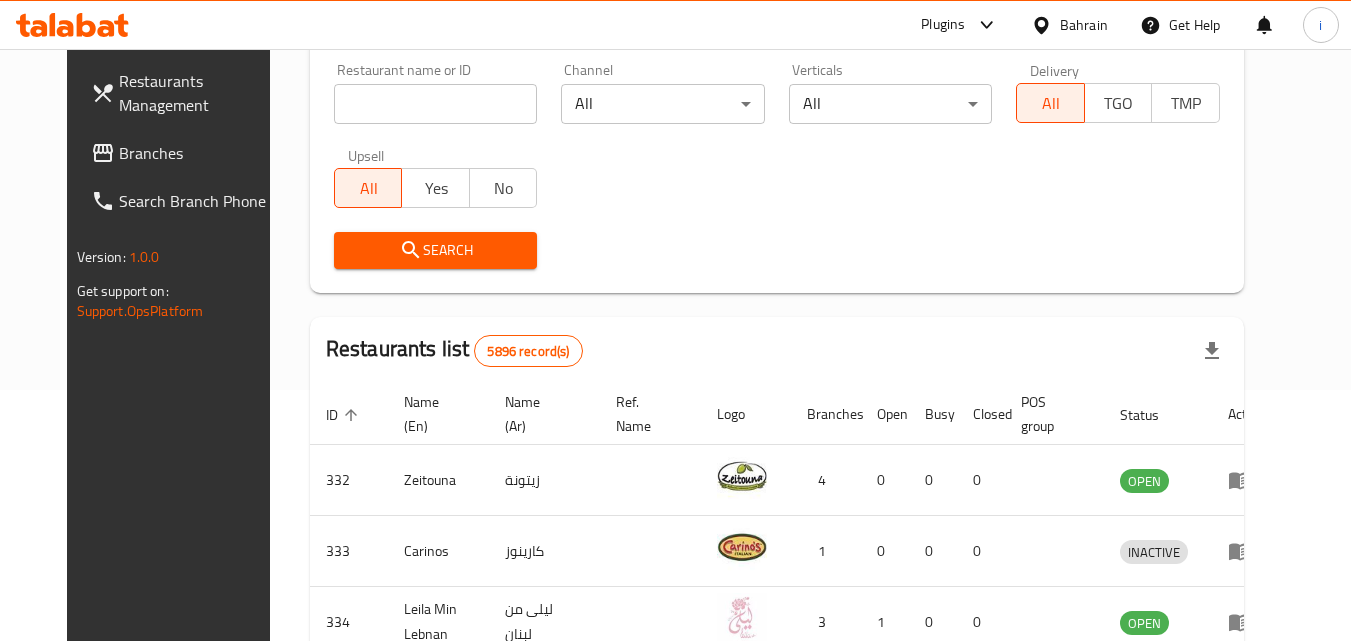click on "Plugins" at bounding box center (943, 25) 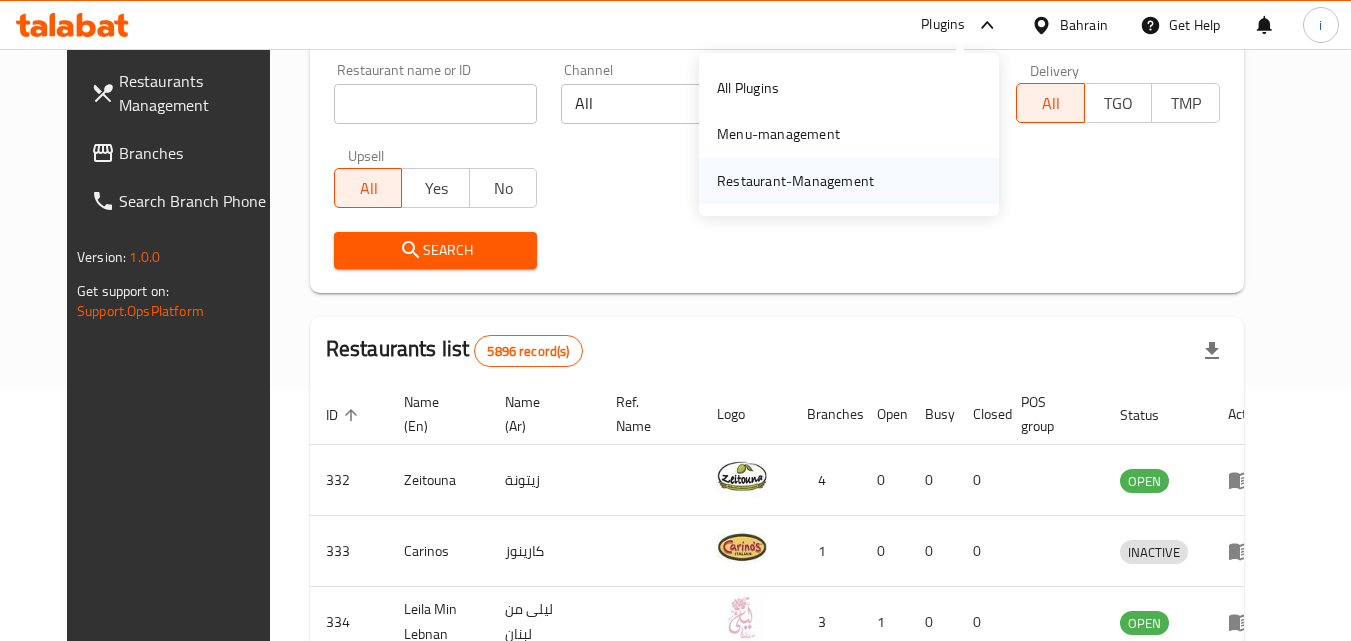 click on "Restaurant-Management" at bounding box center (795, 181) 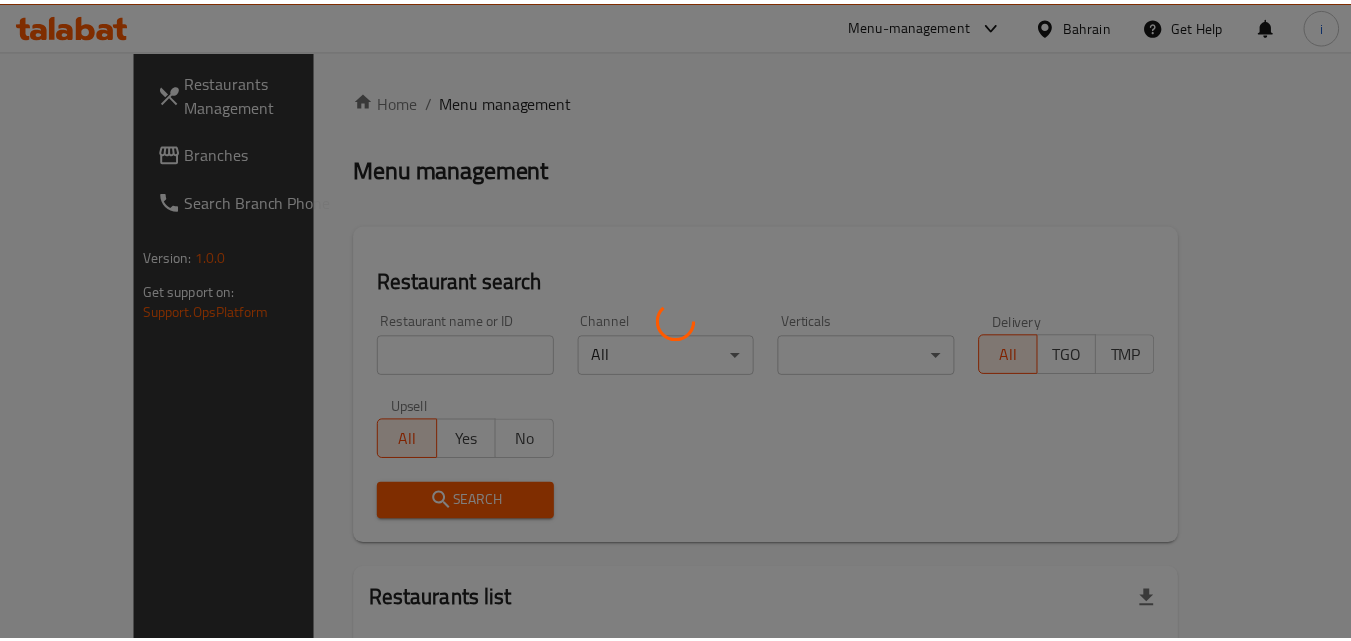 scroll, scrollTop: 0, scrollLeft: 0, axis: both 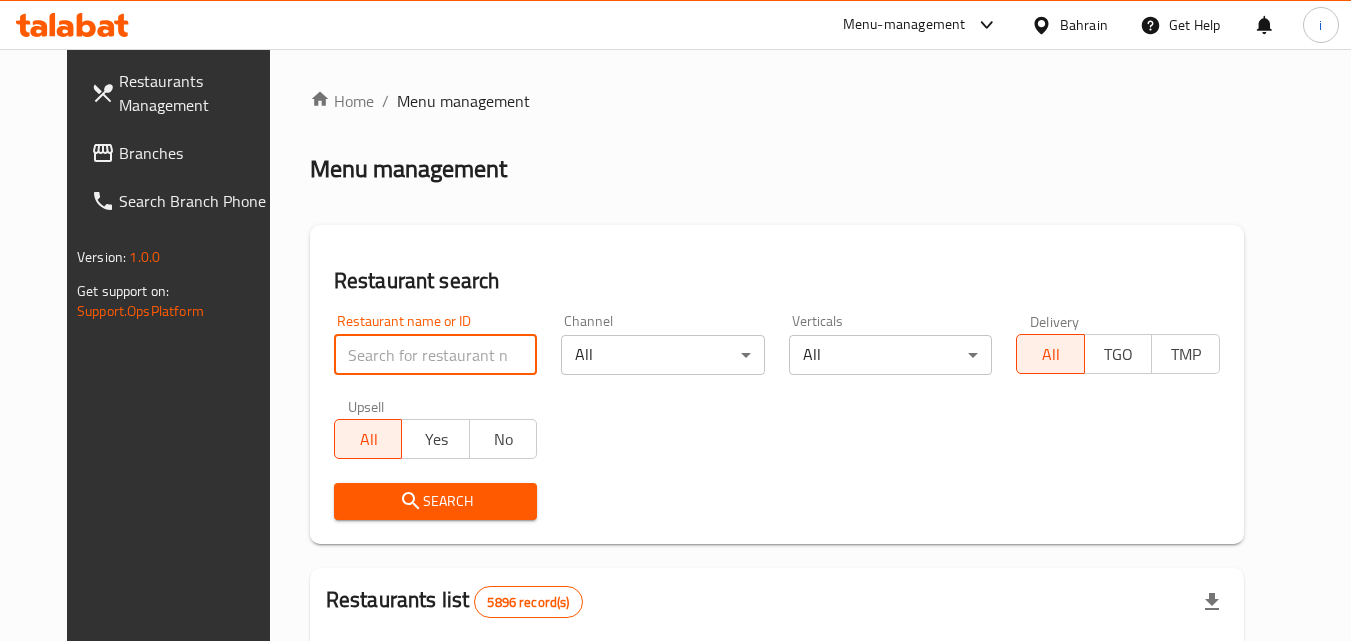 click at bounding box center [436, 355] 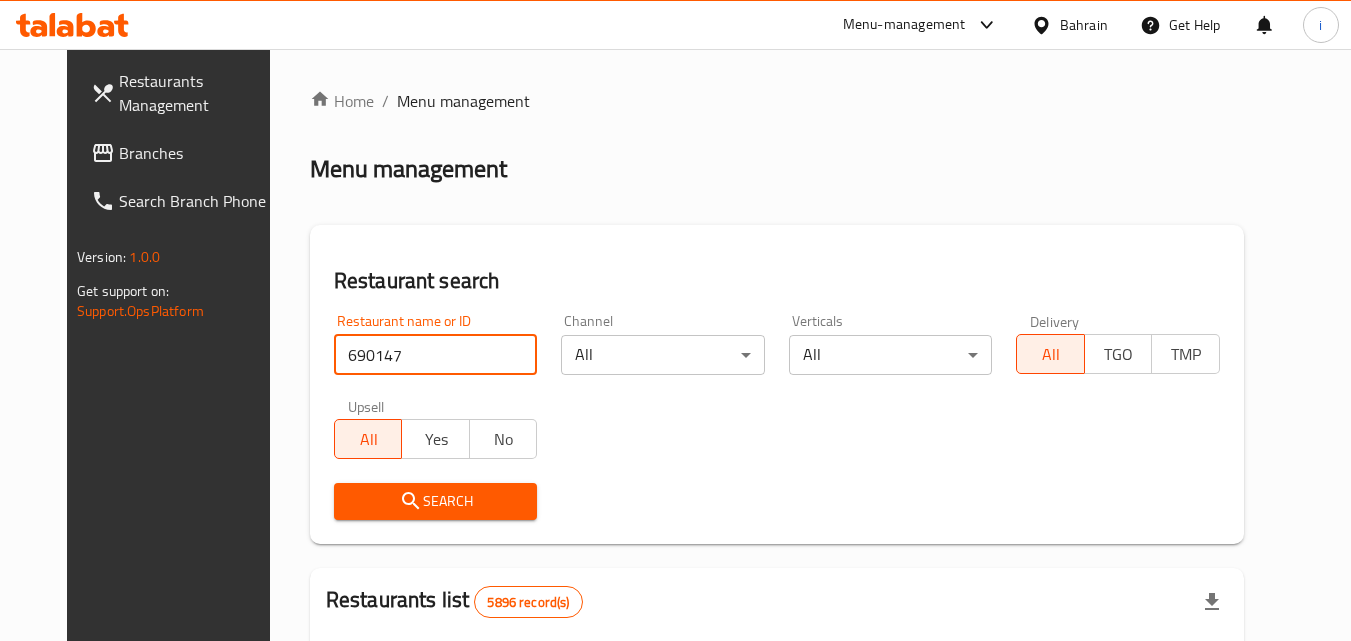 type on "690147" 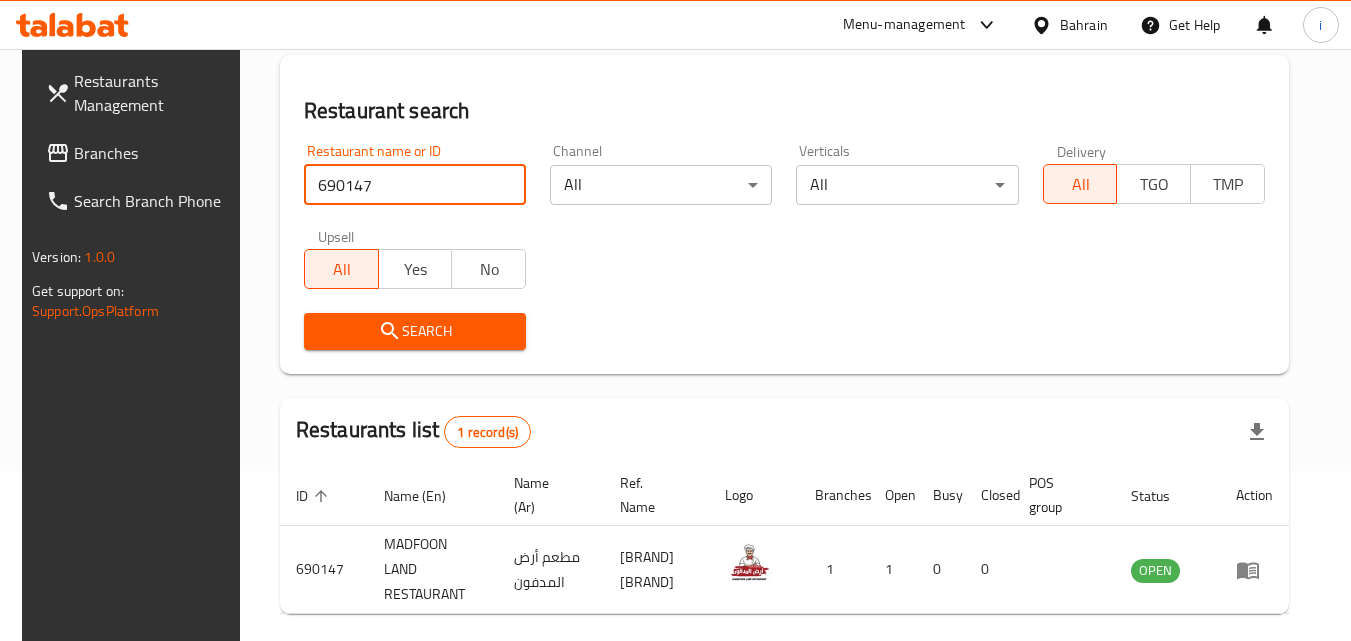 scroll, scrollTop: 251, scrollLeft: 0, axis: vertical 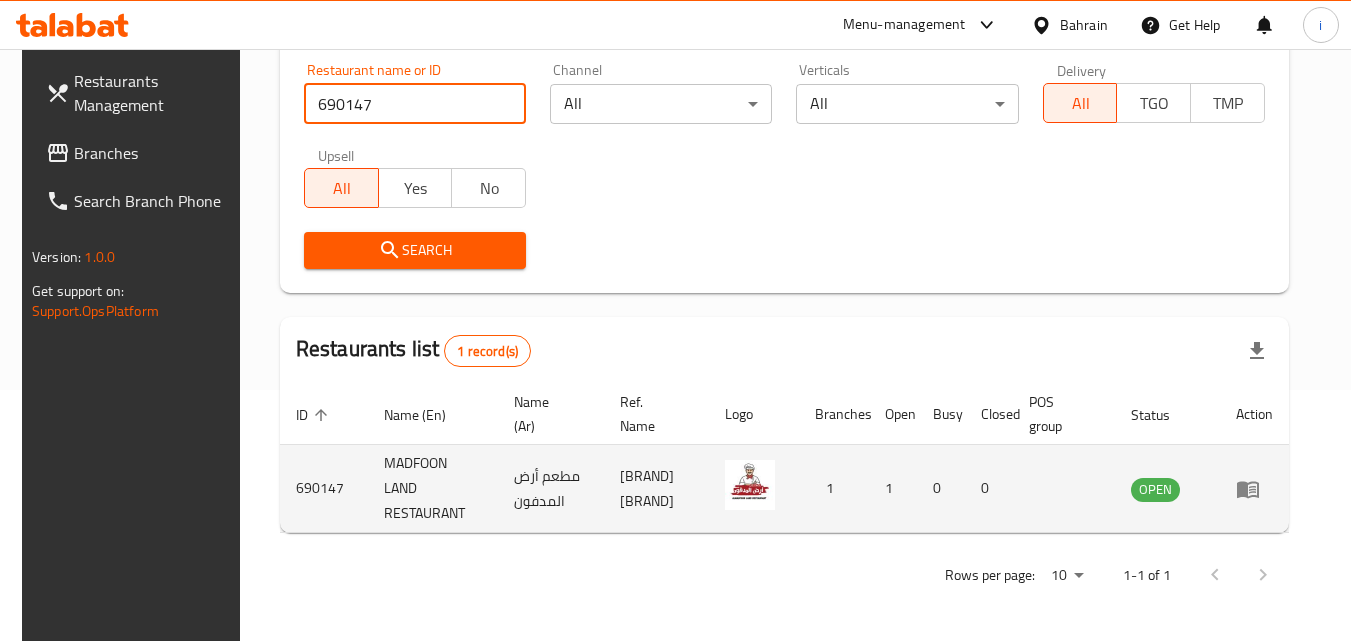 click 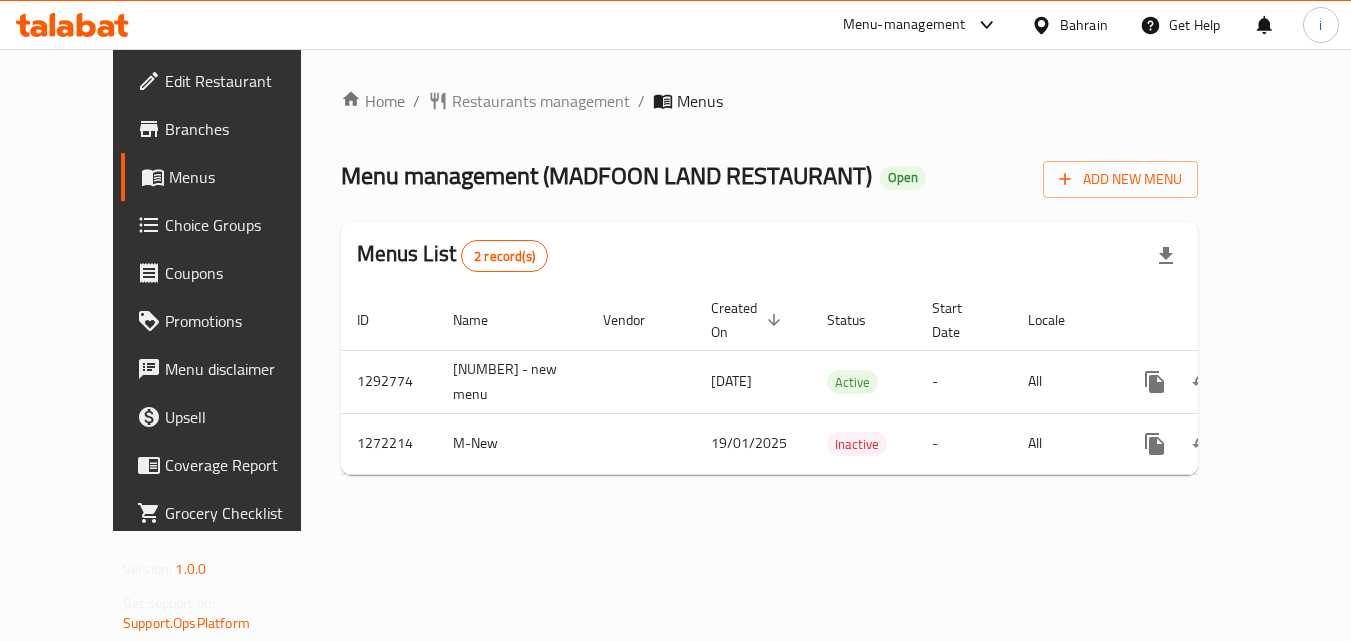 scroll, scrollTop: 0, scrollLeft: 0, axis: both 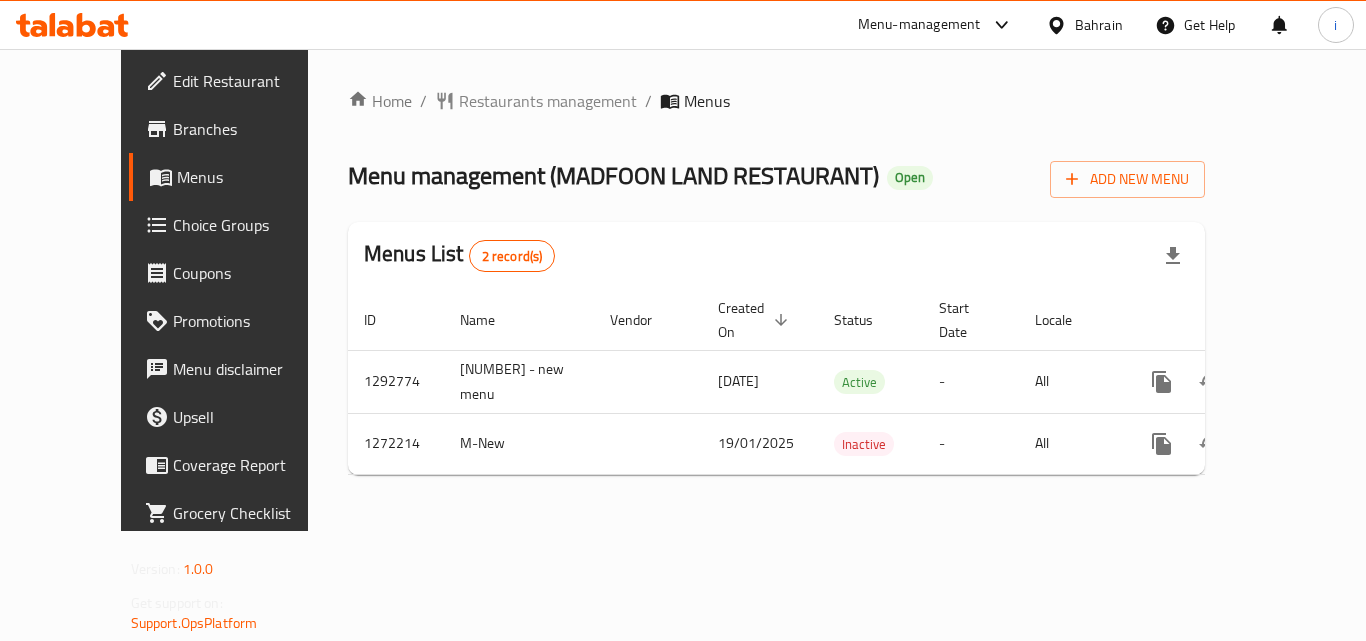 click 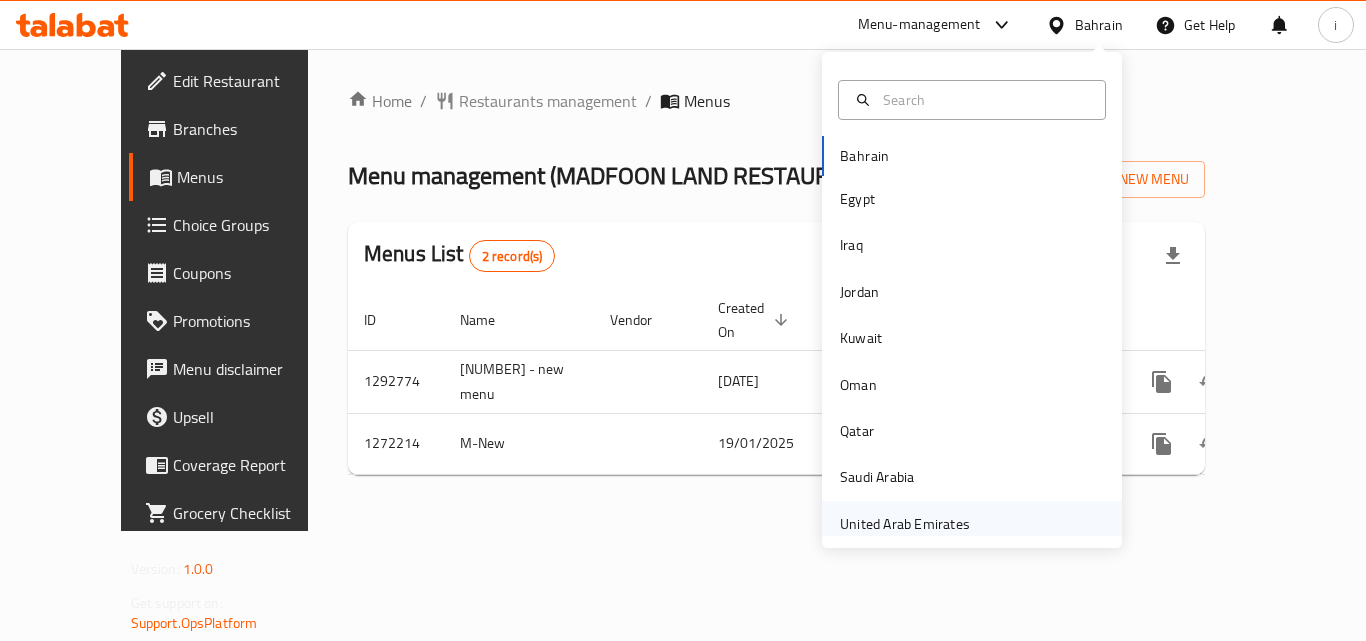 click on "United Arab Emirates" at bounding box center (905, 524) 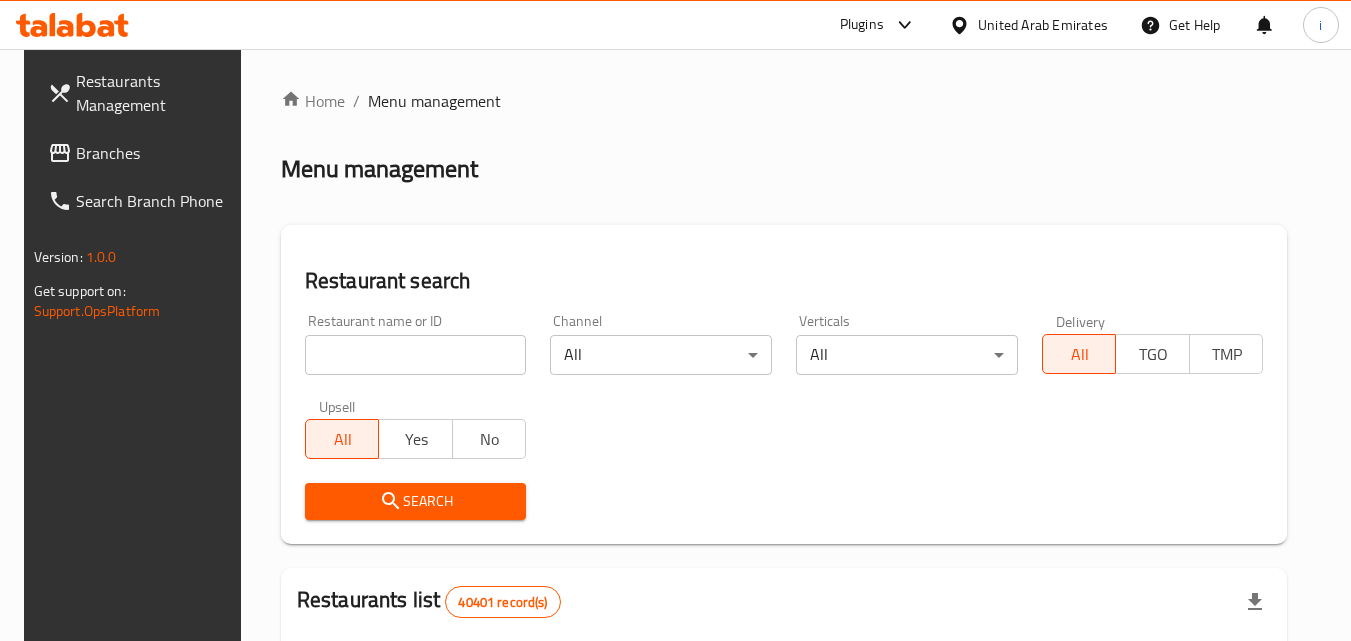 click at bounding box center (900, 25) 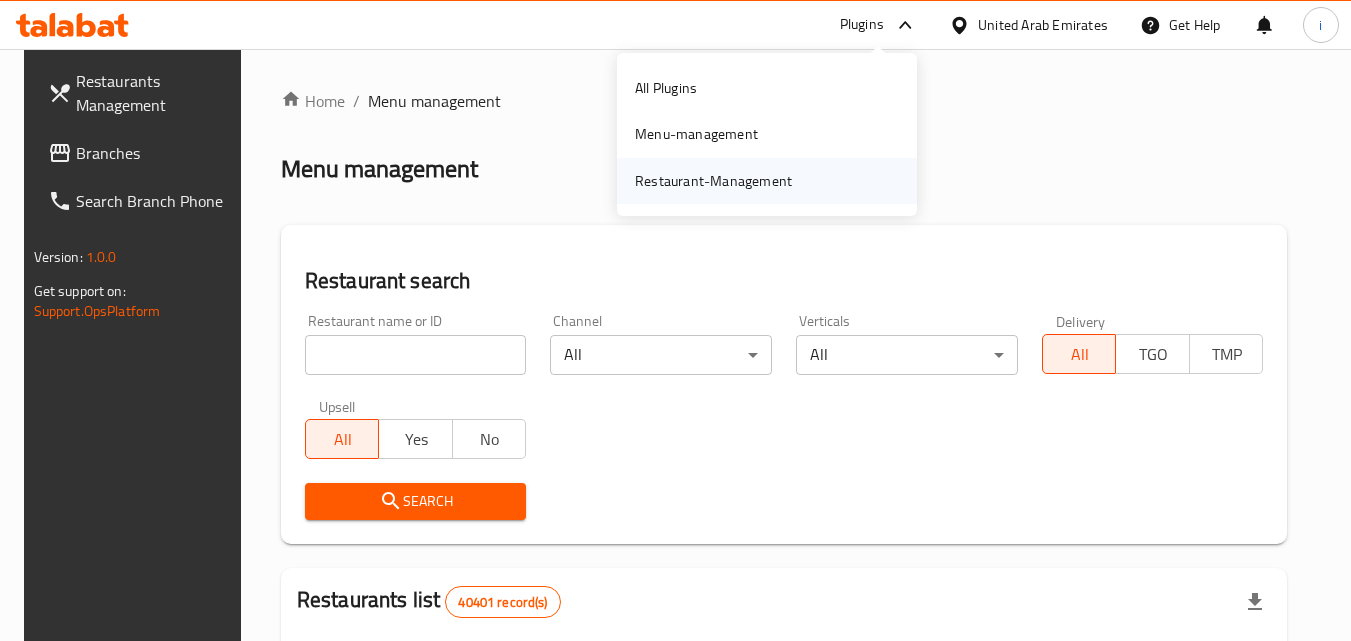 click on "Restaurant-Management" at bounding box center [713, 181] 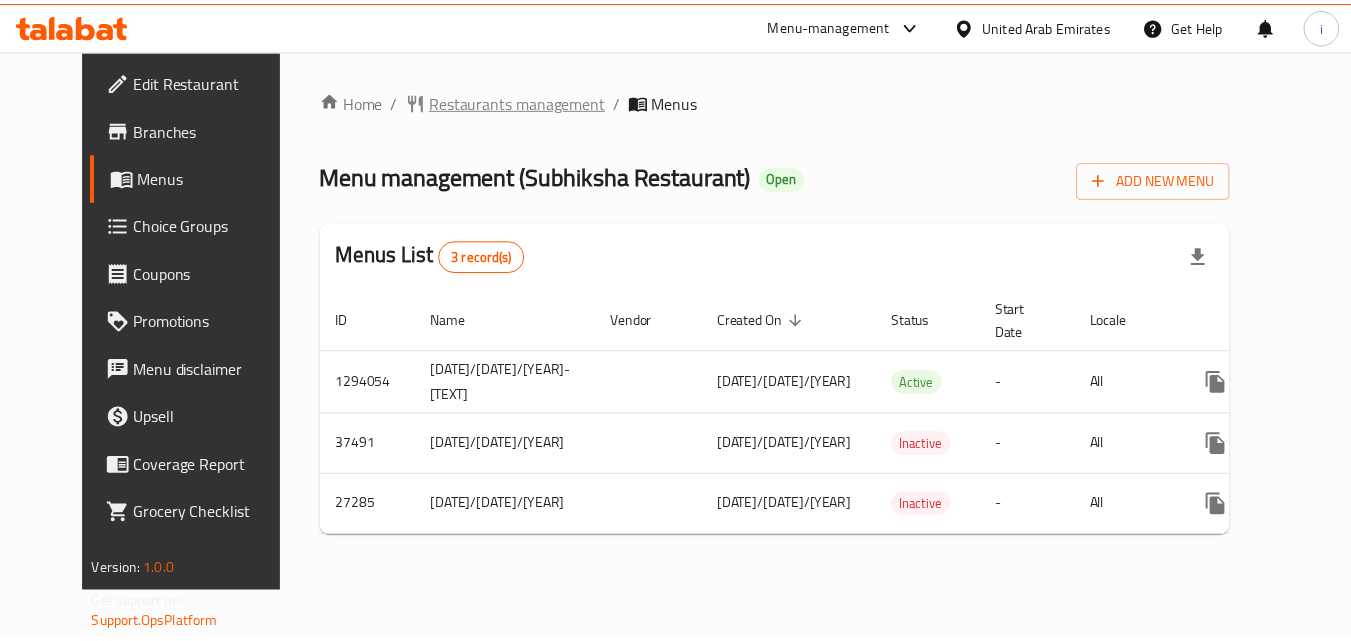 scroll, scrollTop: 0, scrollLeft: 0, axis: both 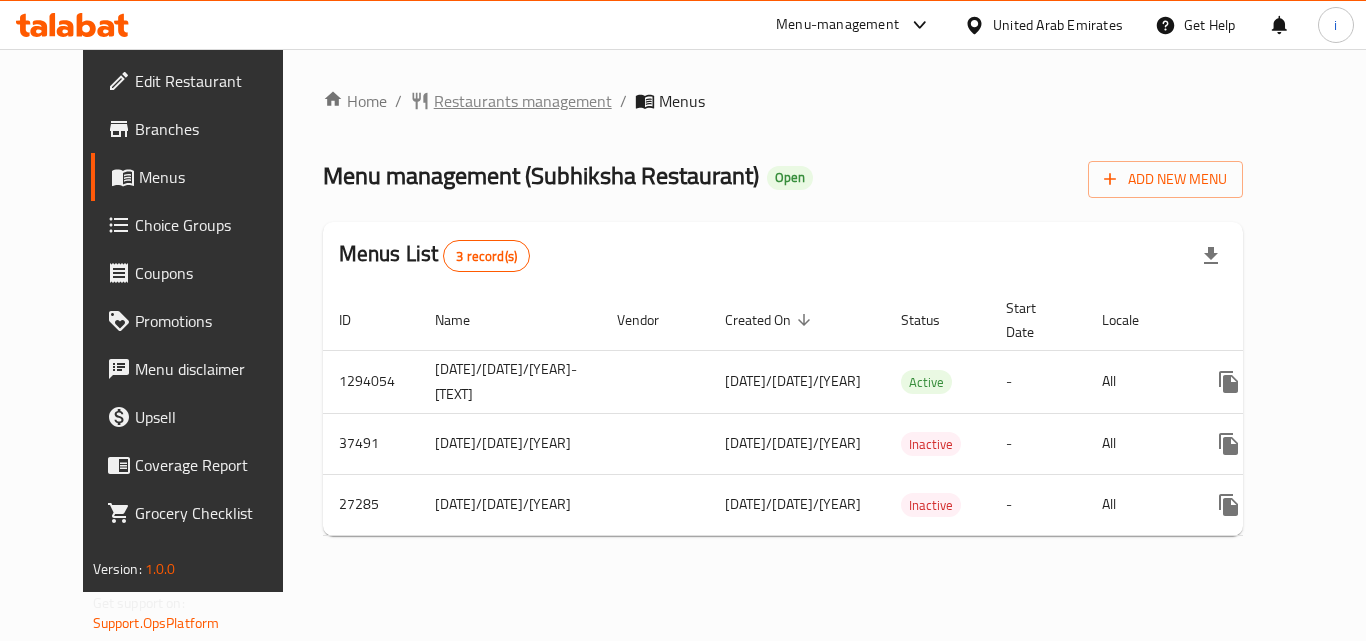 click on "Restaurants management" at bounding box center (523, 101) 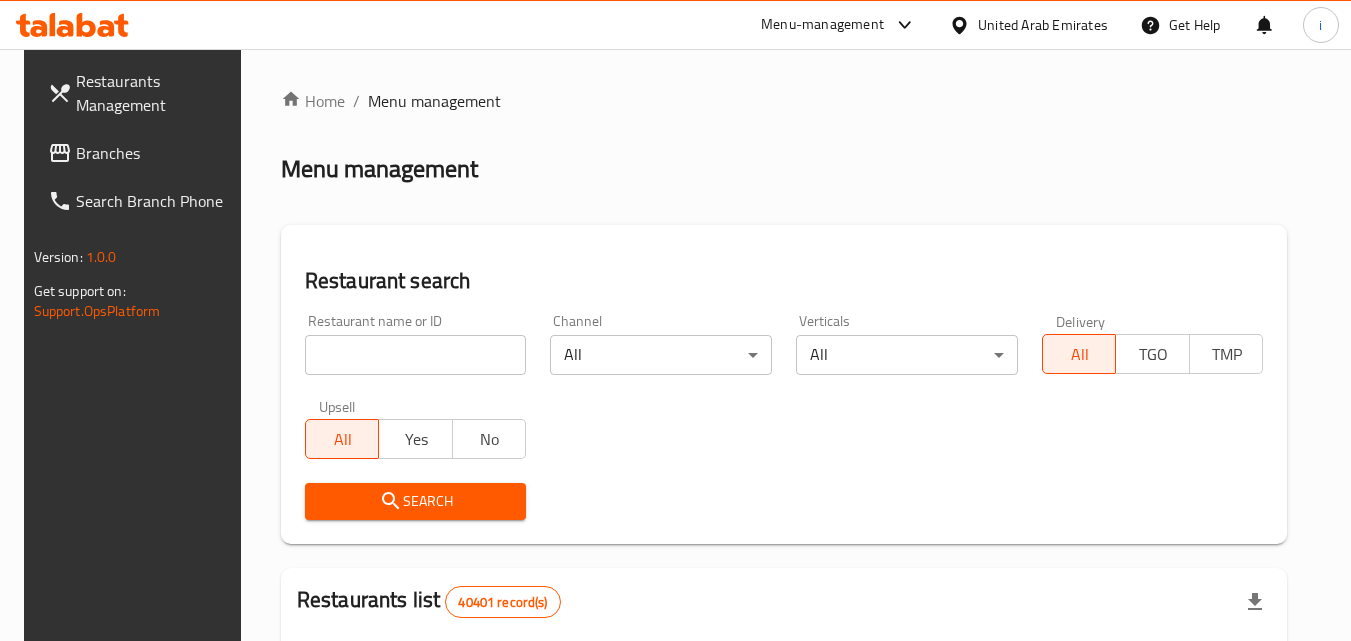 click at bounding box center [416, 355] 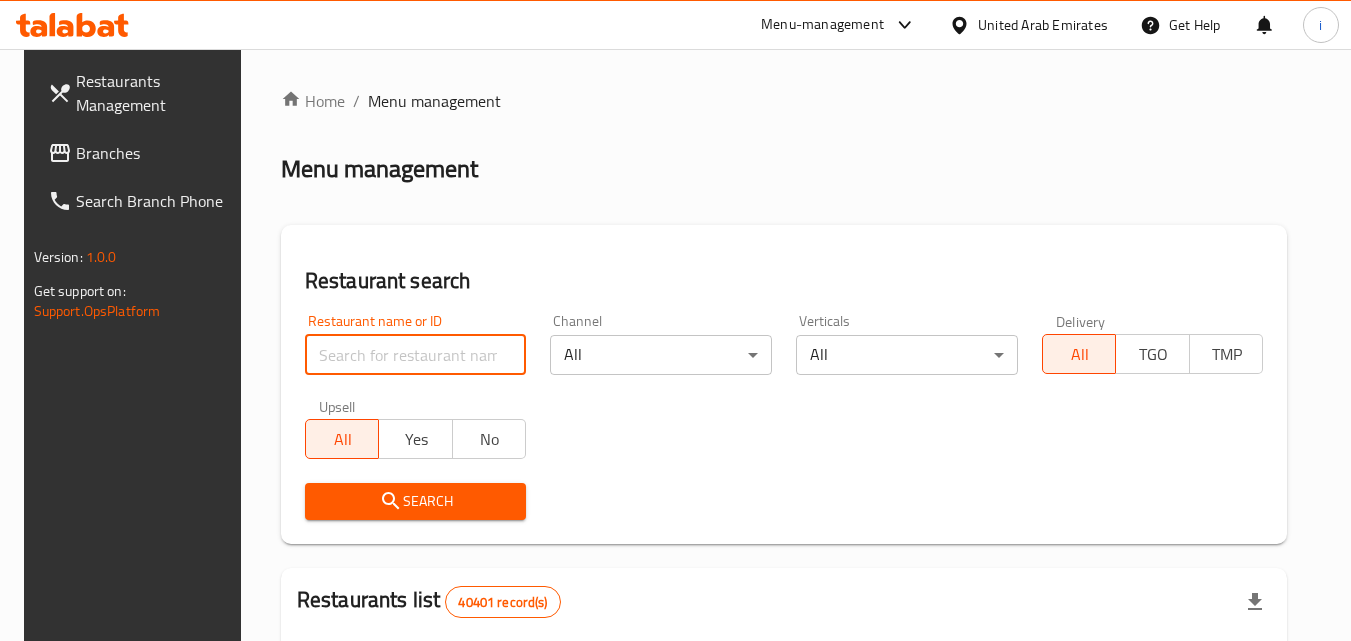 paste on "8445" 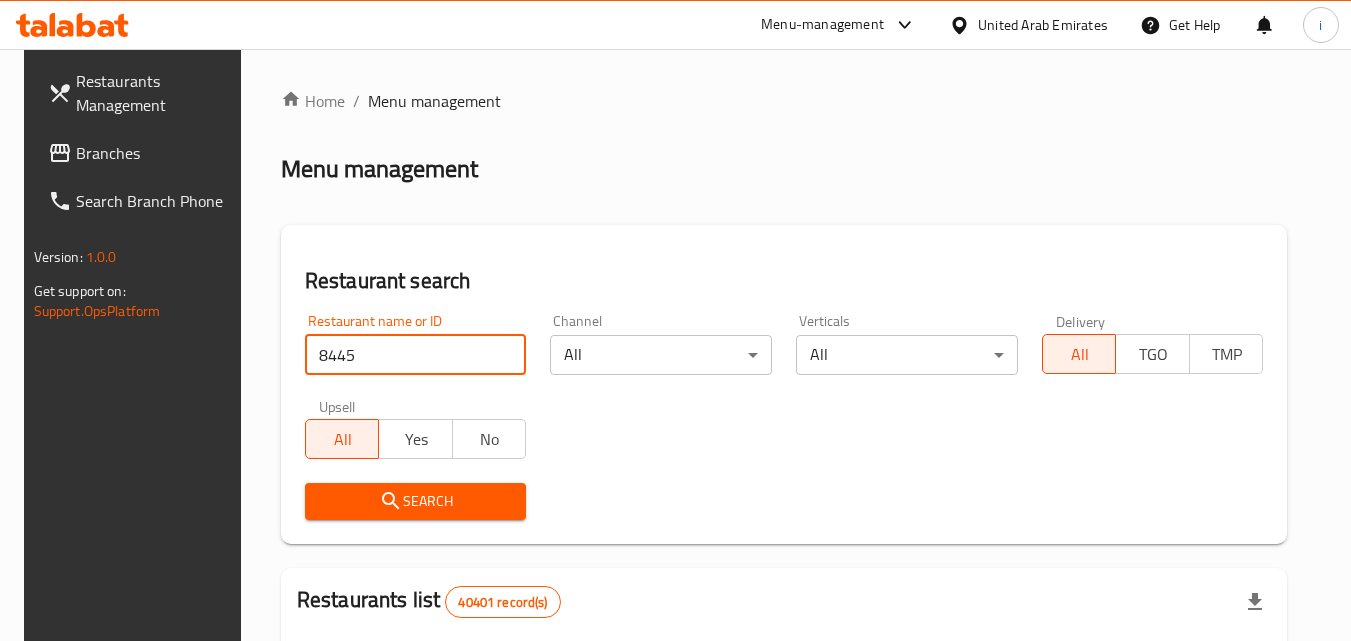 type on "8445" 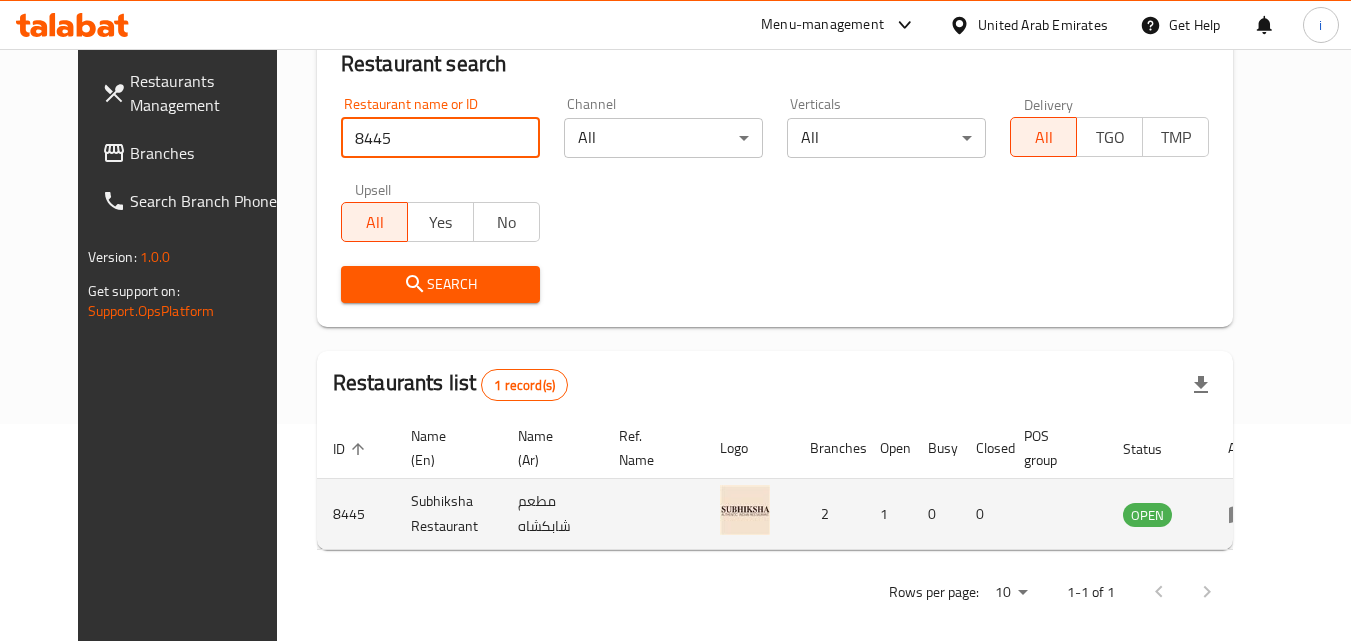 scroll, scrollTop: 234, scrollLeft: 0, axis: vertical 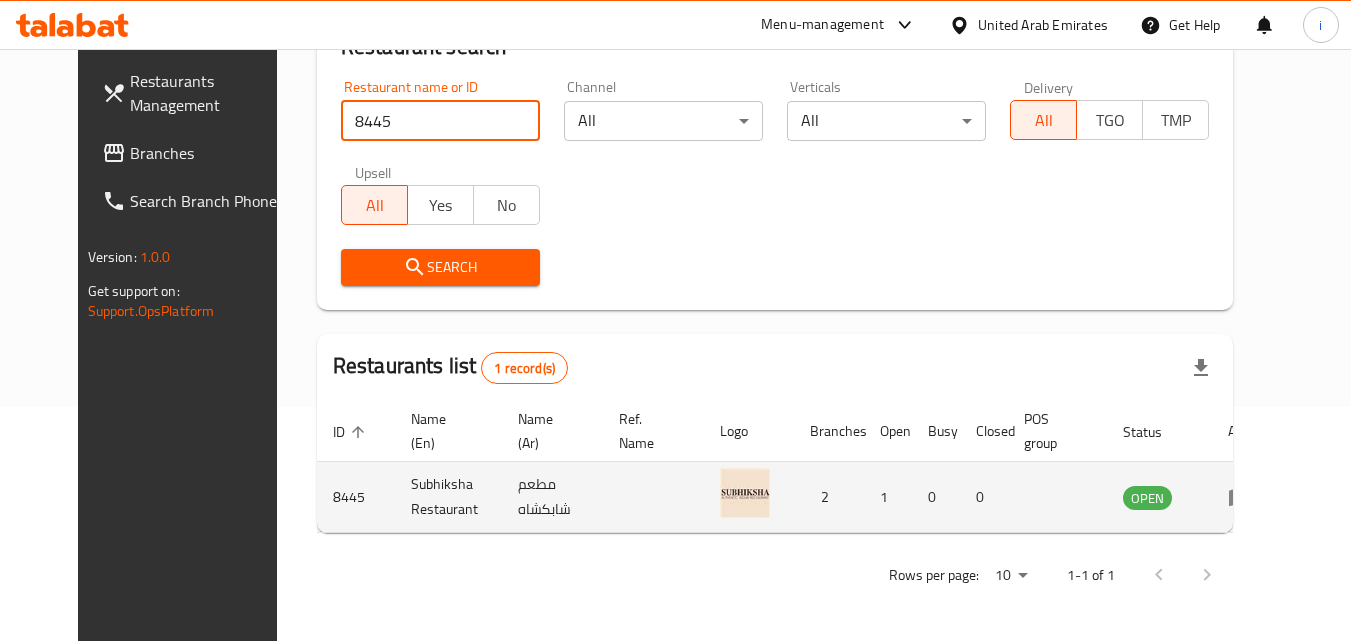 click at bounding box center [1246, 497] 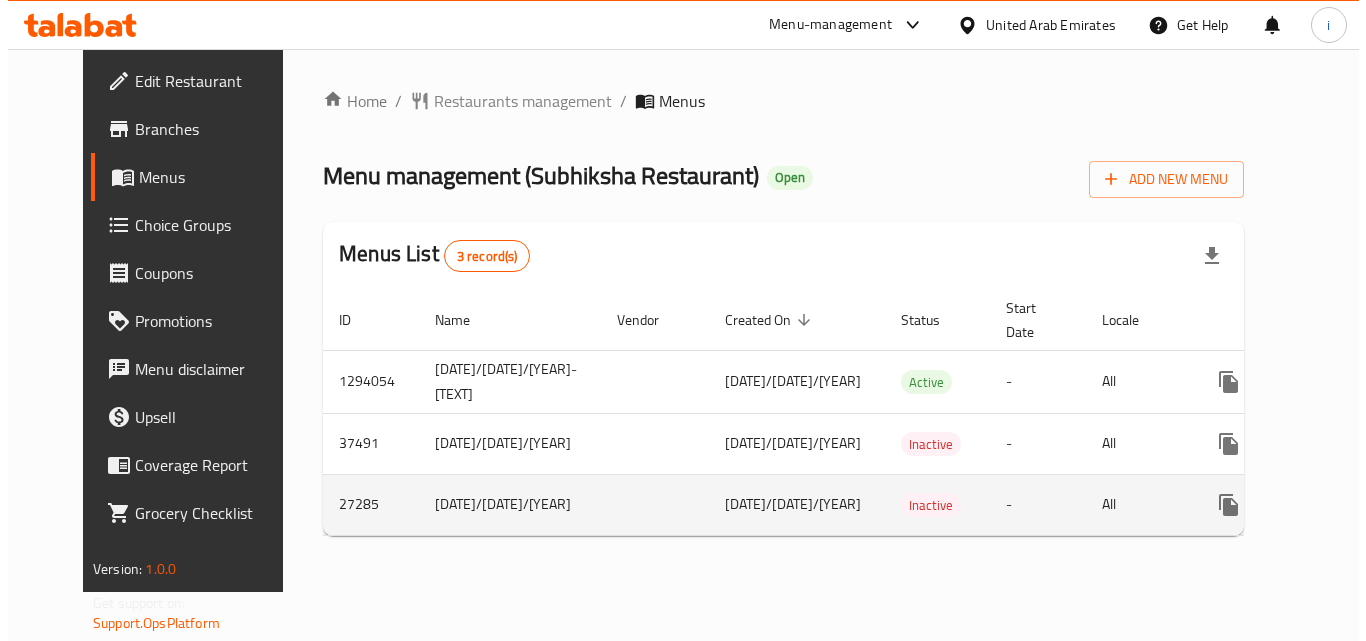 scroll, scrollTop: 0, scrollLeft: 0, axis: both 